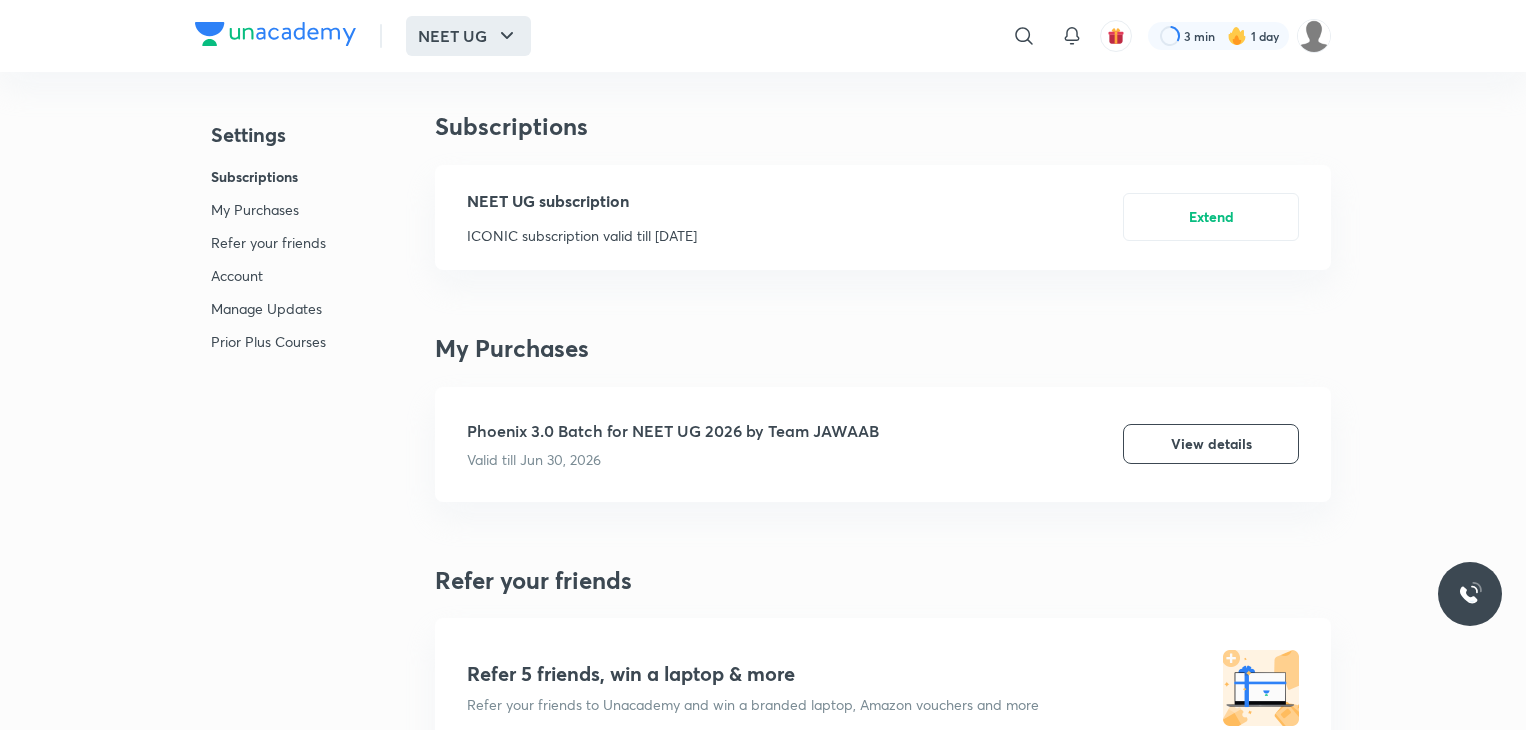 scroll, scrollTop: 0, scrollLeft: 0, axis: both 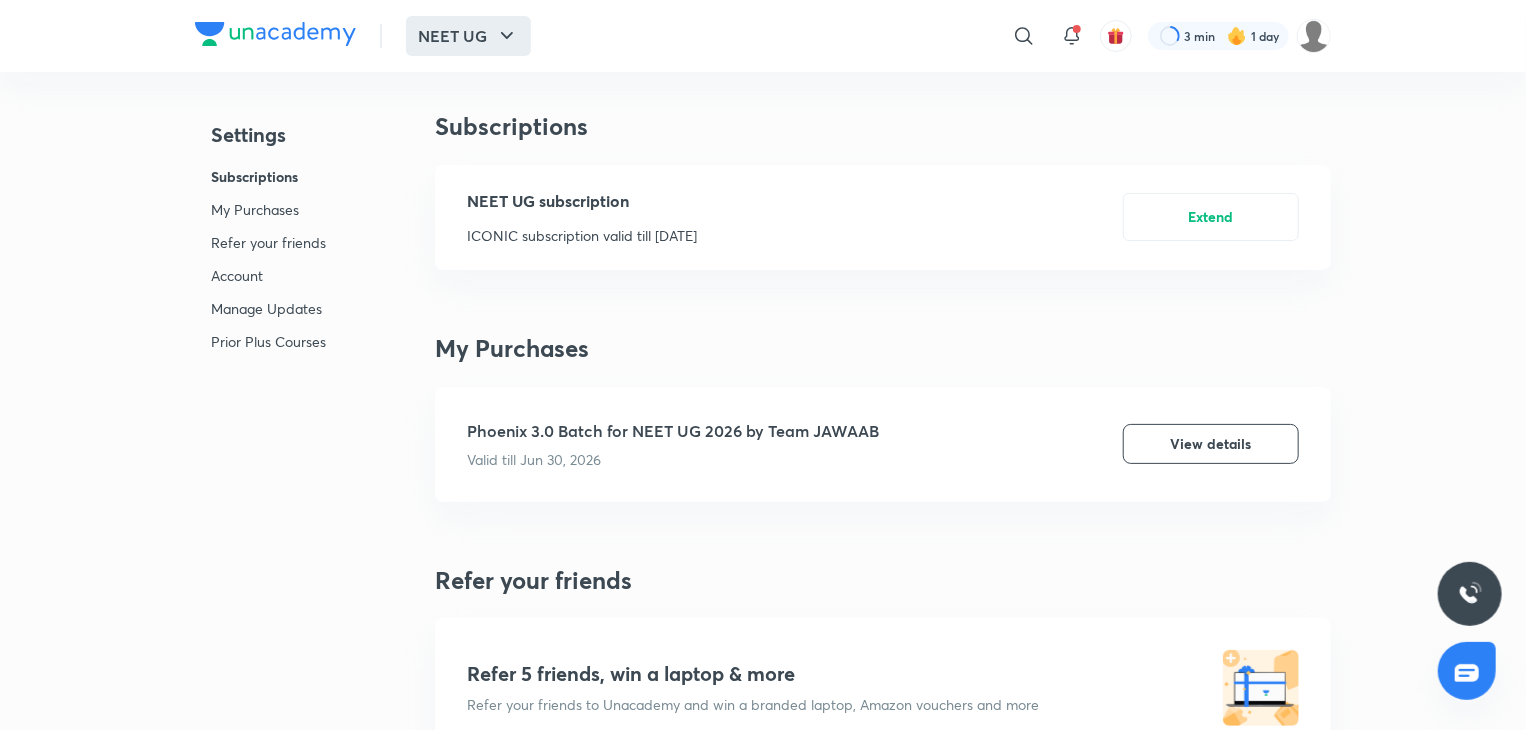 click on "NEET UG" at bounding box center [468, 36] 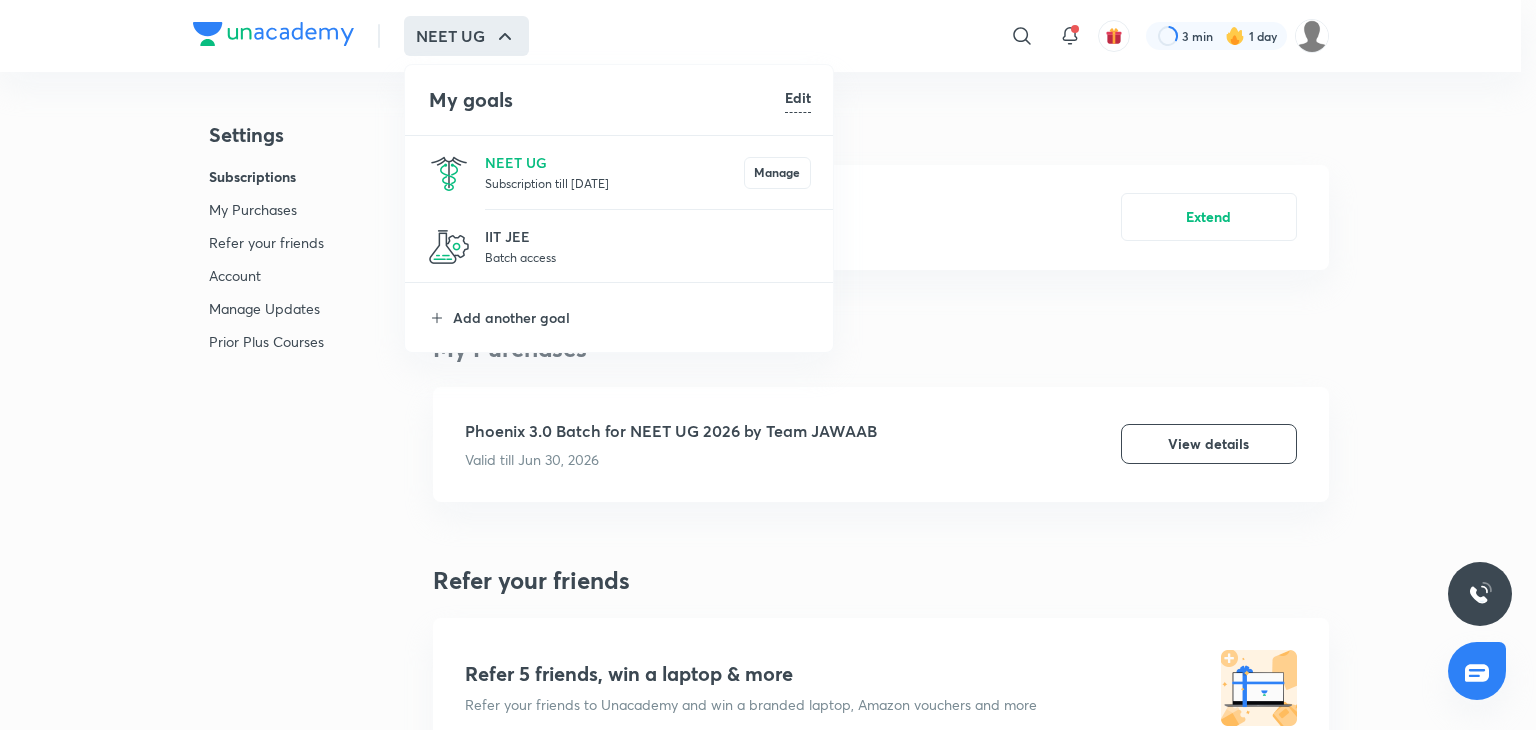 click on "Subscription till [DATE]" at bounding box center (614, 183) 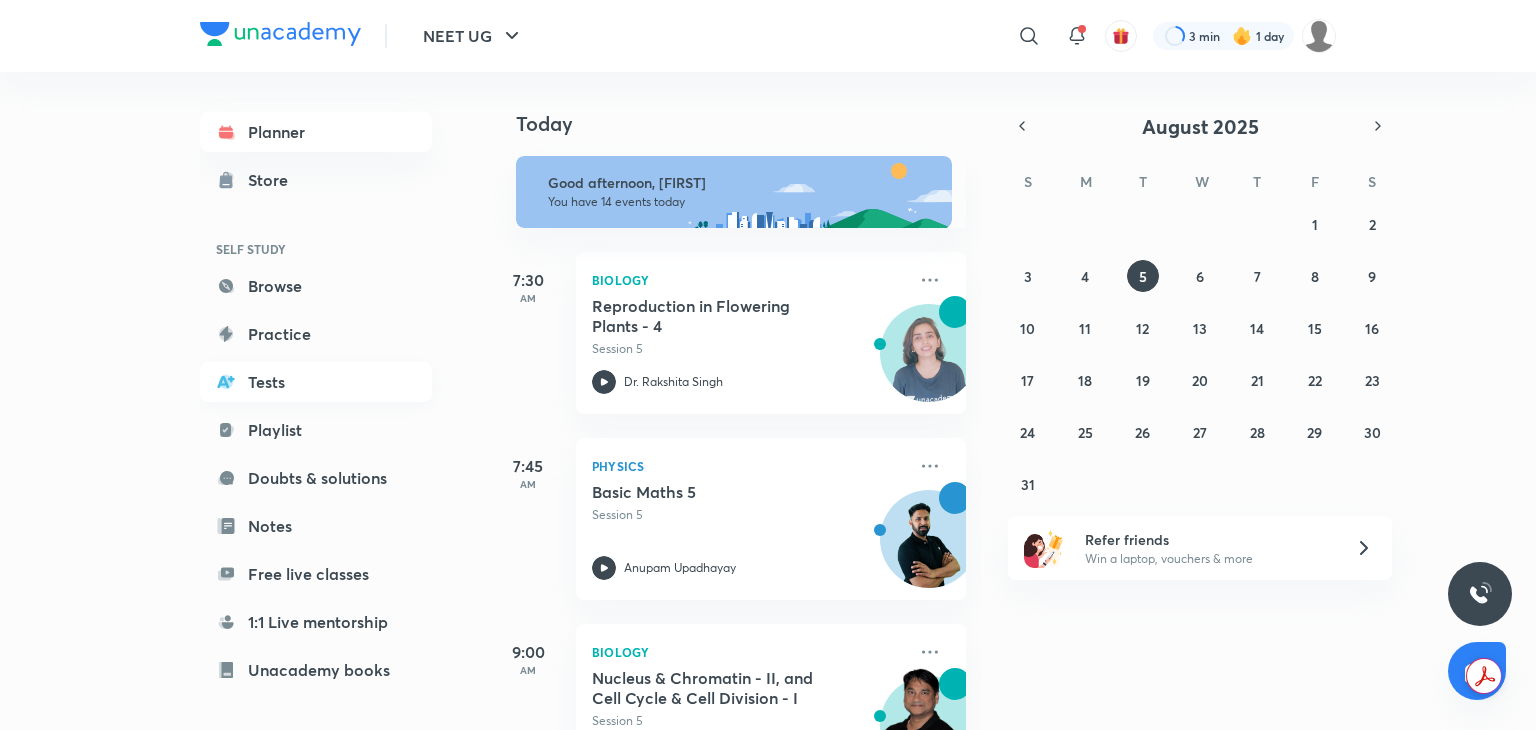 click on "Tests" at bounding box center (316, 382) 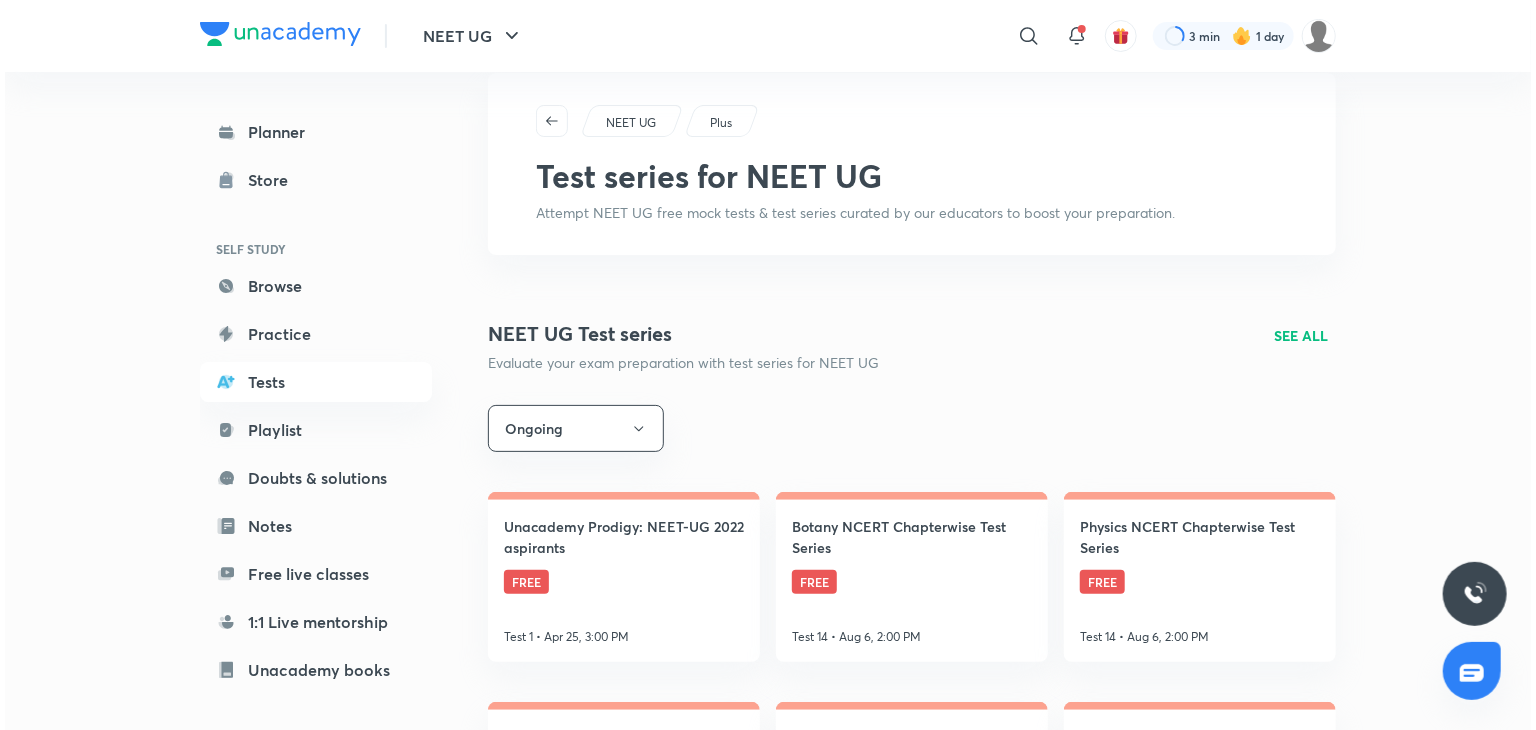 scroll, scrollTop: 0, scrollLeft: 0, axis: both 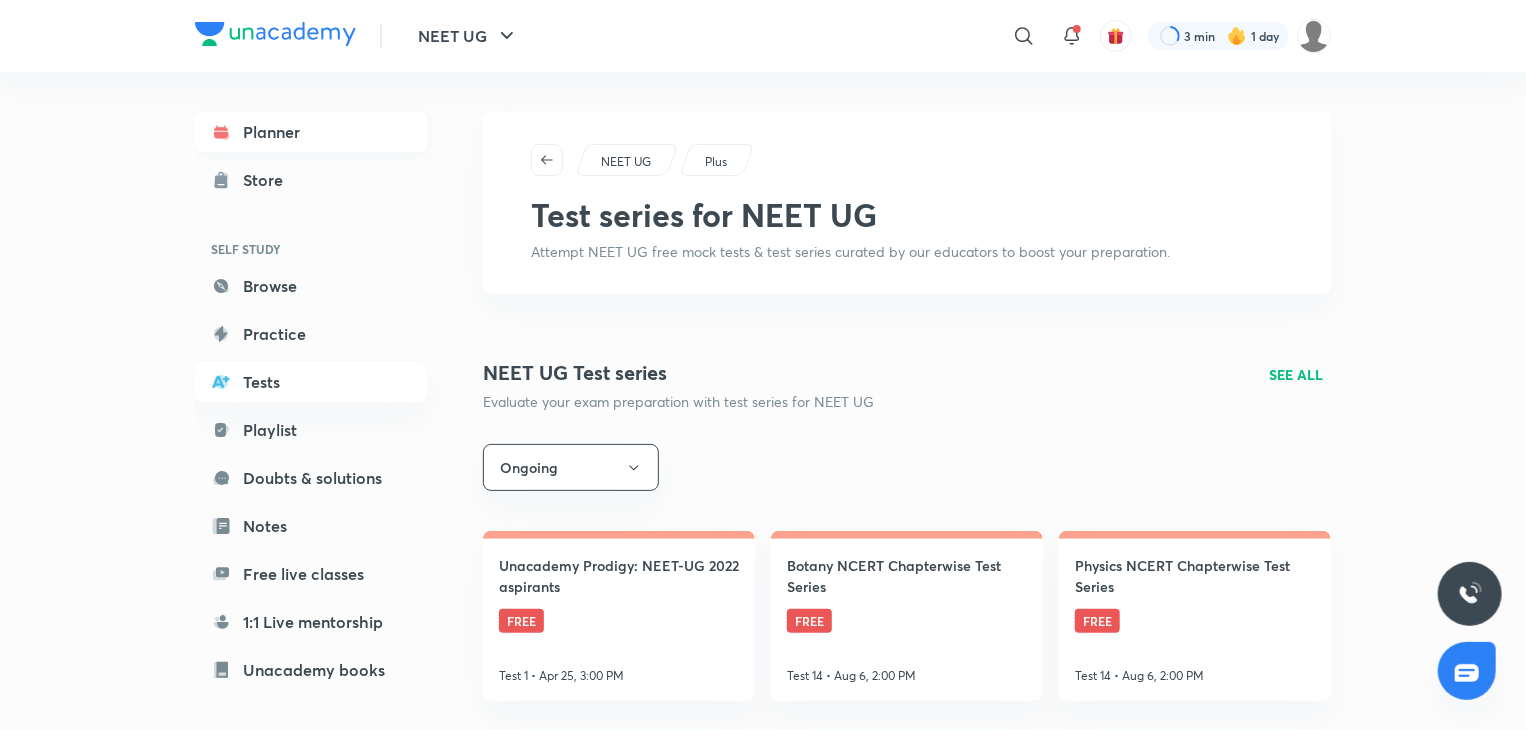 click on "Planner" at bounding box center [311, 132] 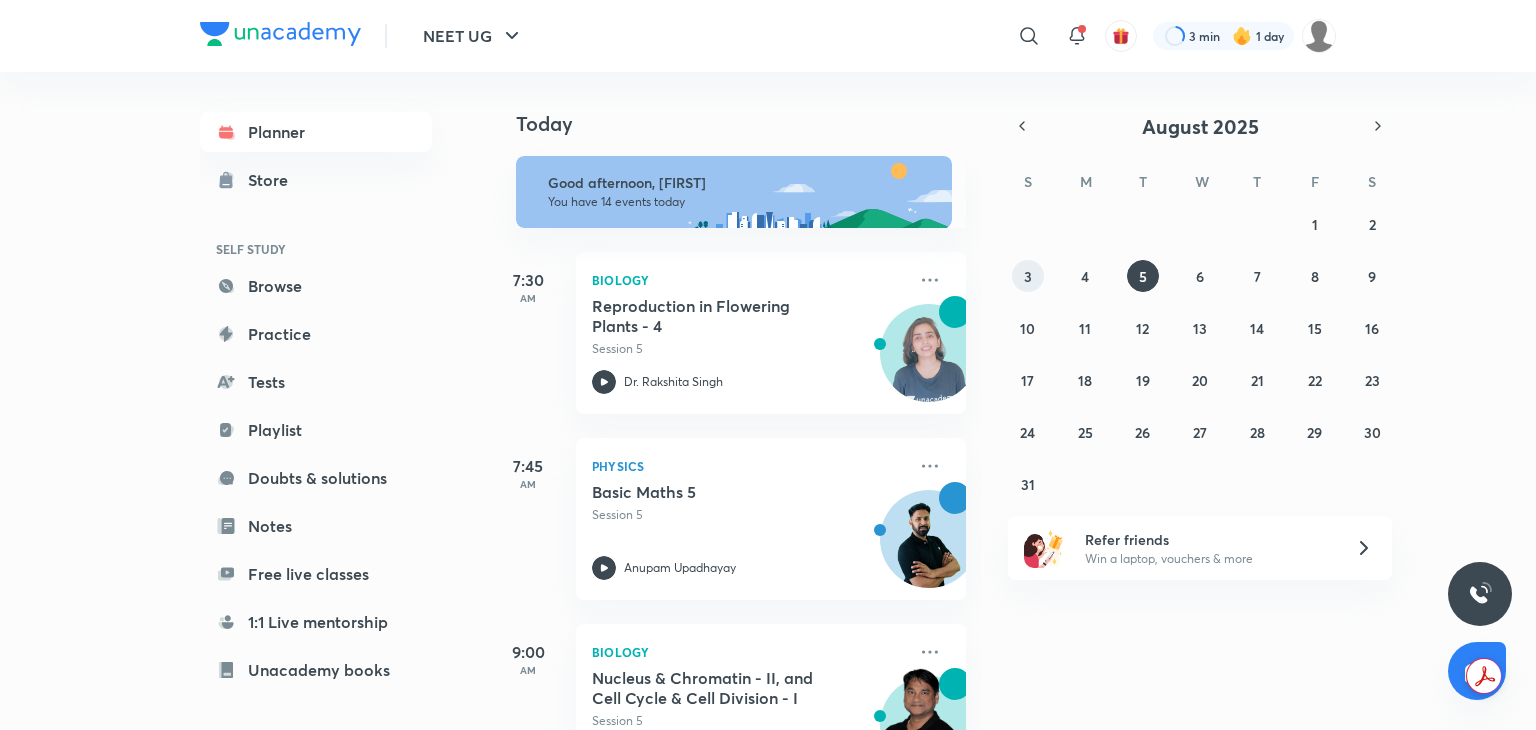 click on "3" at bounding box center [1028, 276] 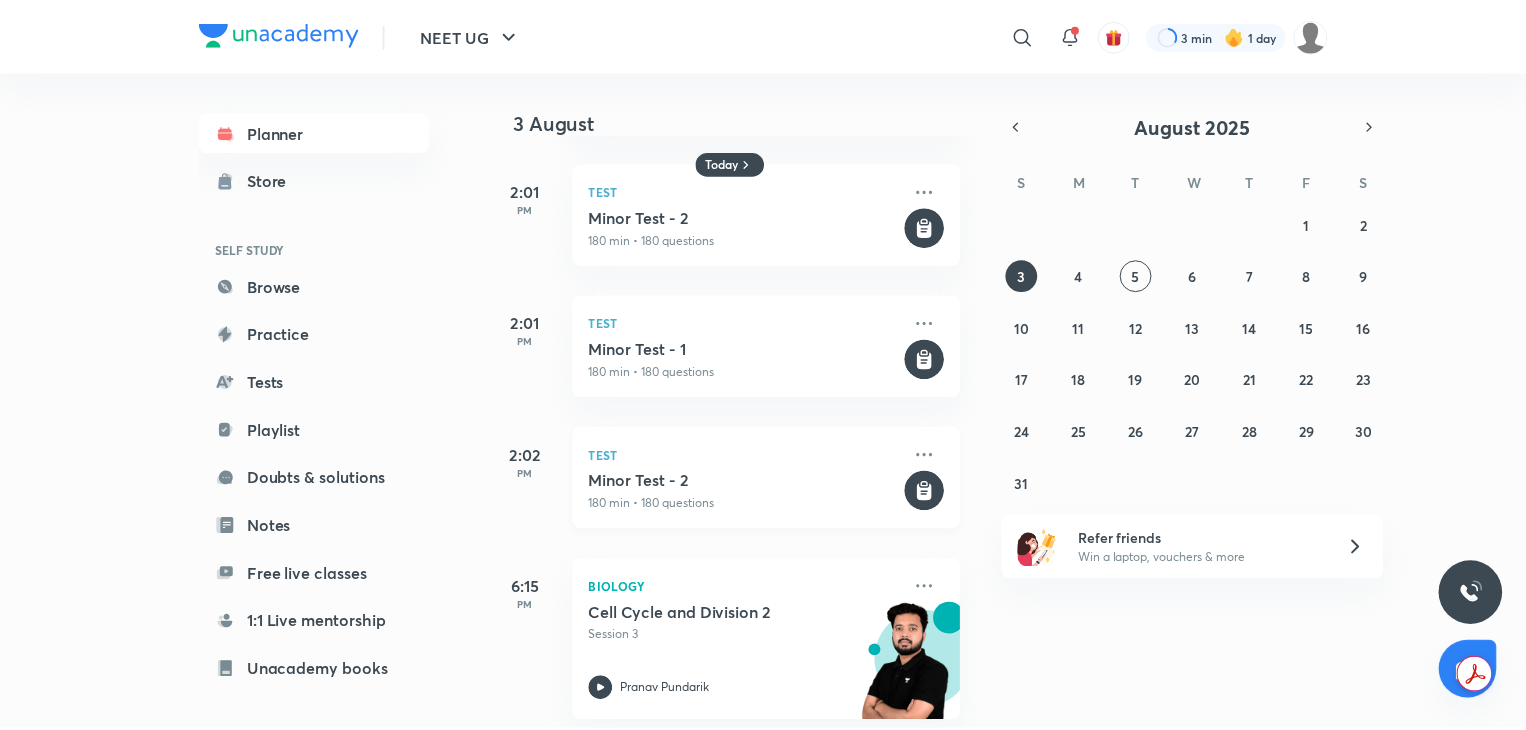 scroll, scrollTop: 896, scrollLeft: 0, axis: vertical 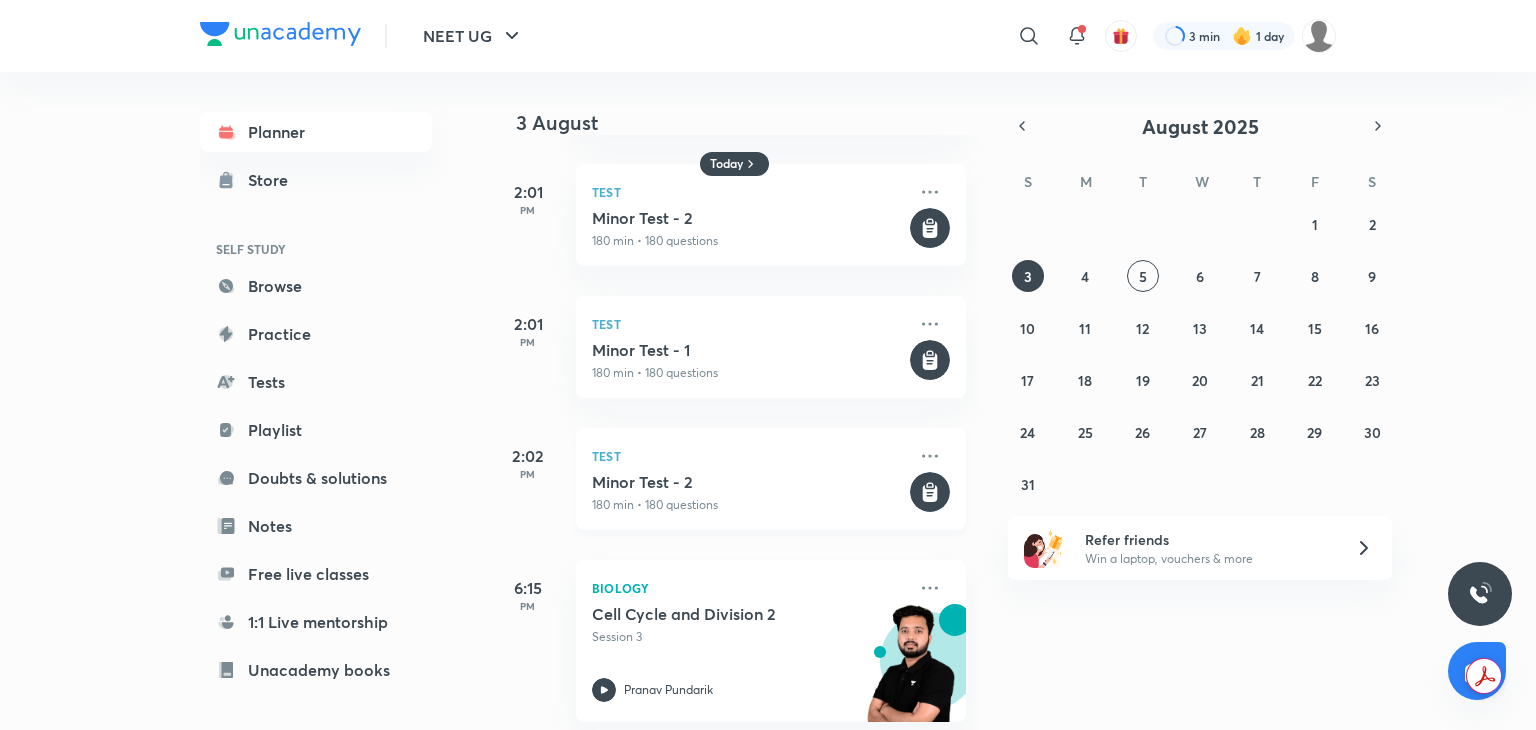 click 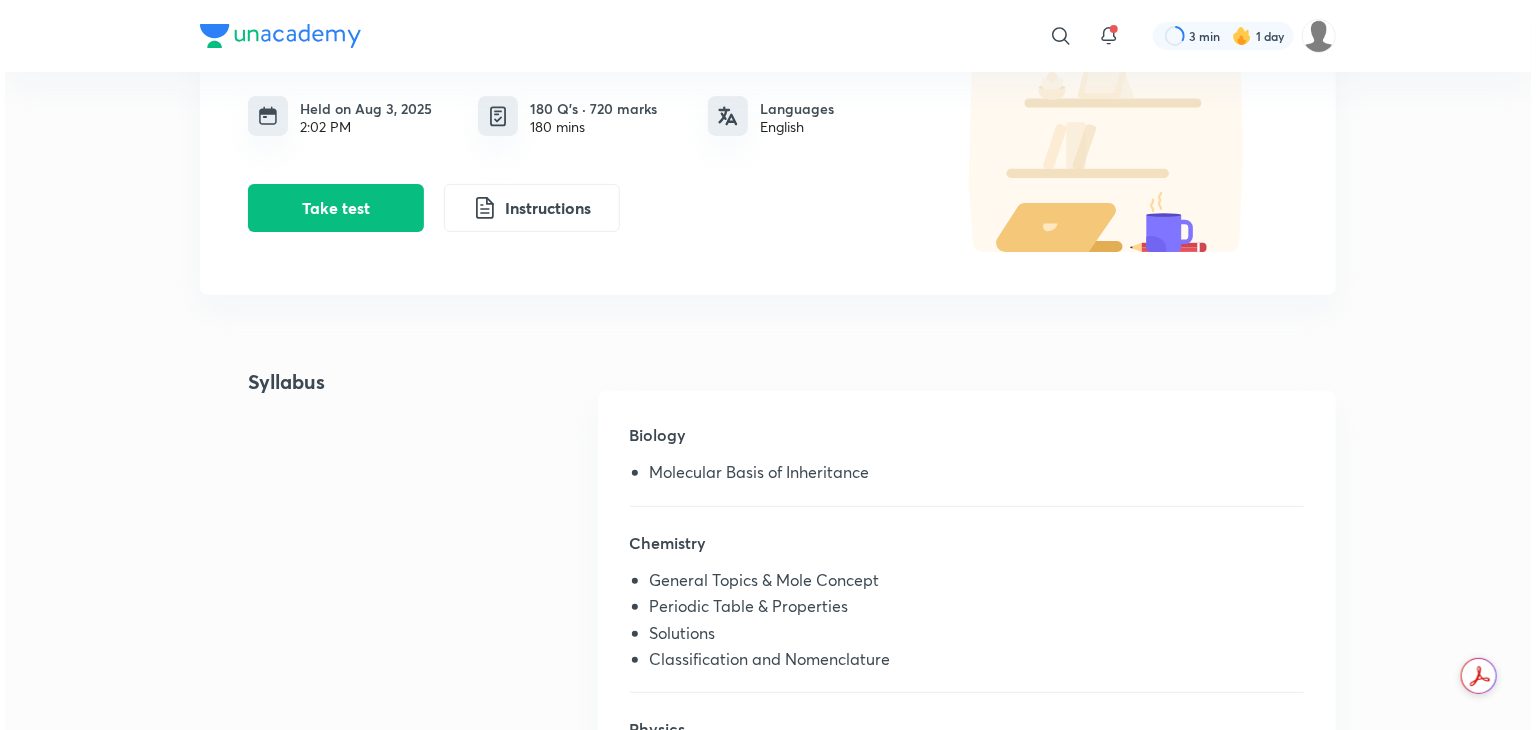 scroll, scrollTop: 0, scrollLeft: 0, axis: both 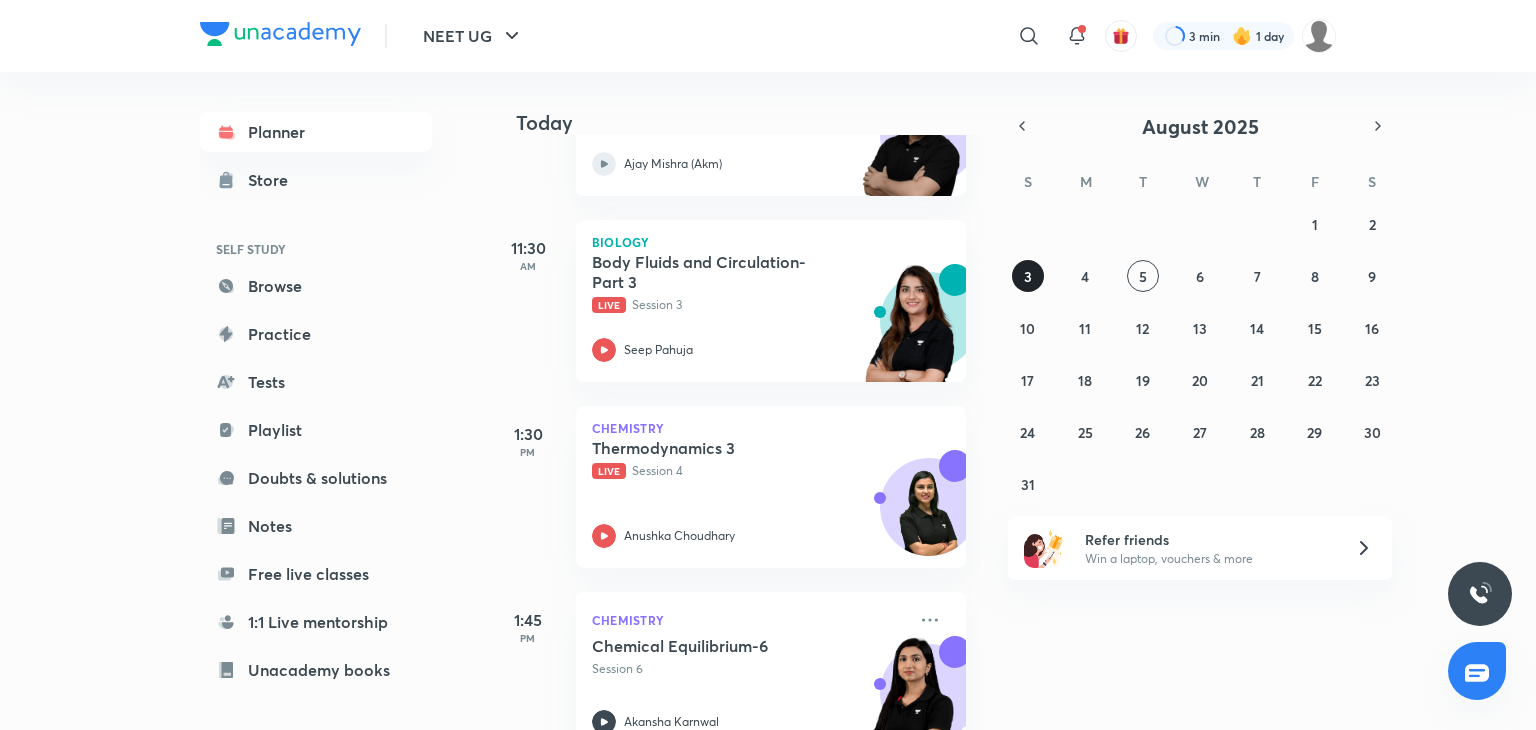 click on "3" at bounding box center (1028, 276) 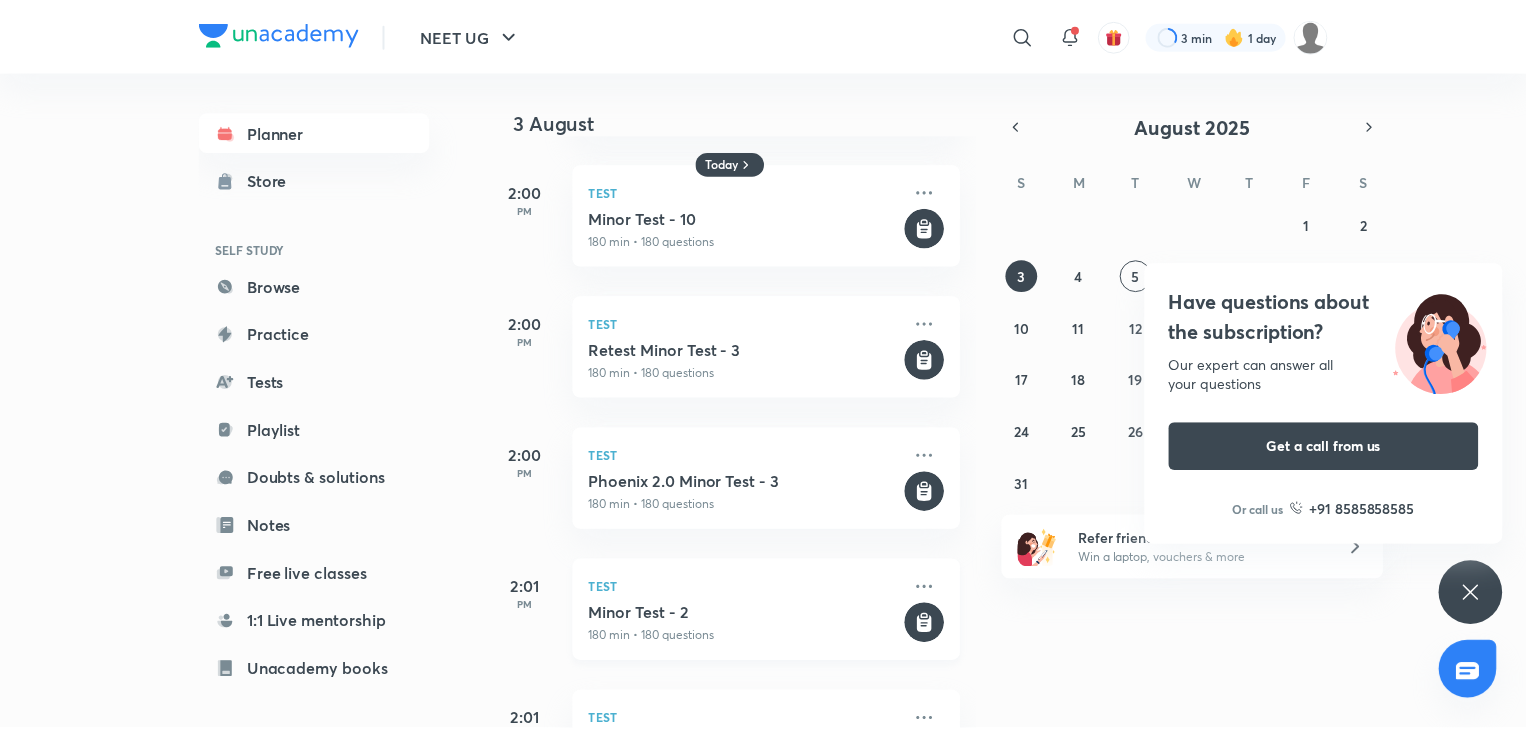 scroll, scrollTop: 502, scrollLeft: 0, axis: vertical 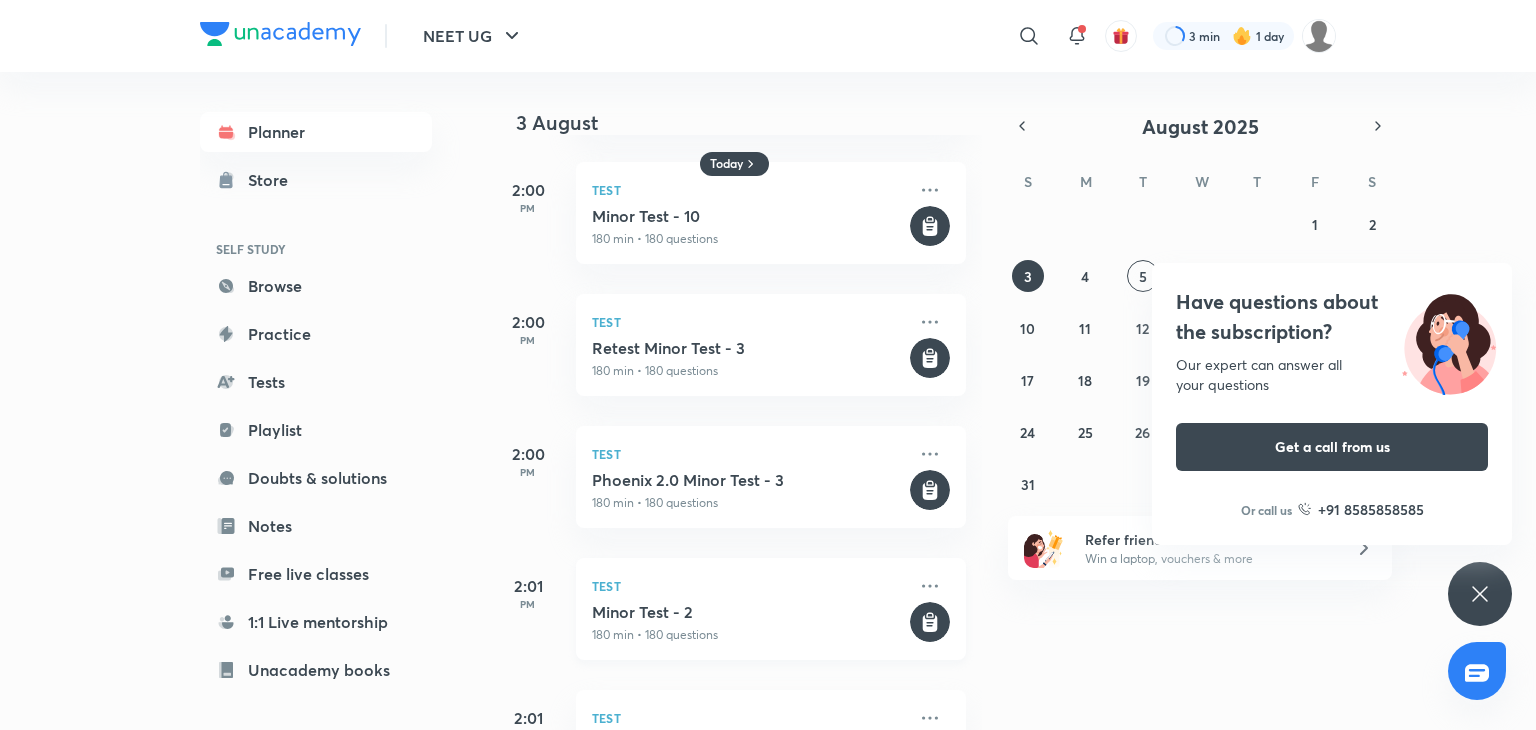 click 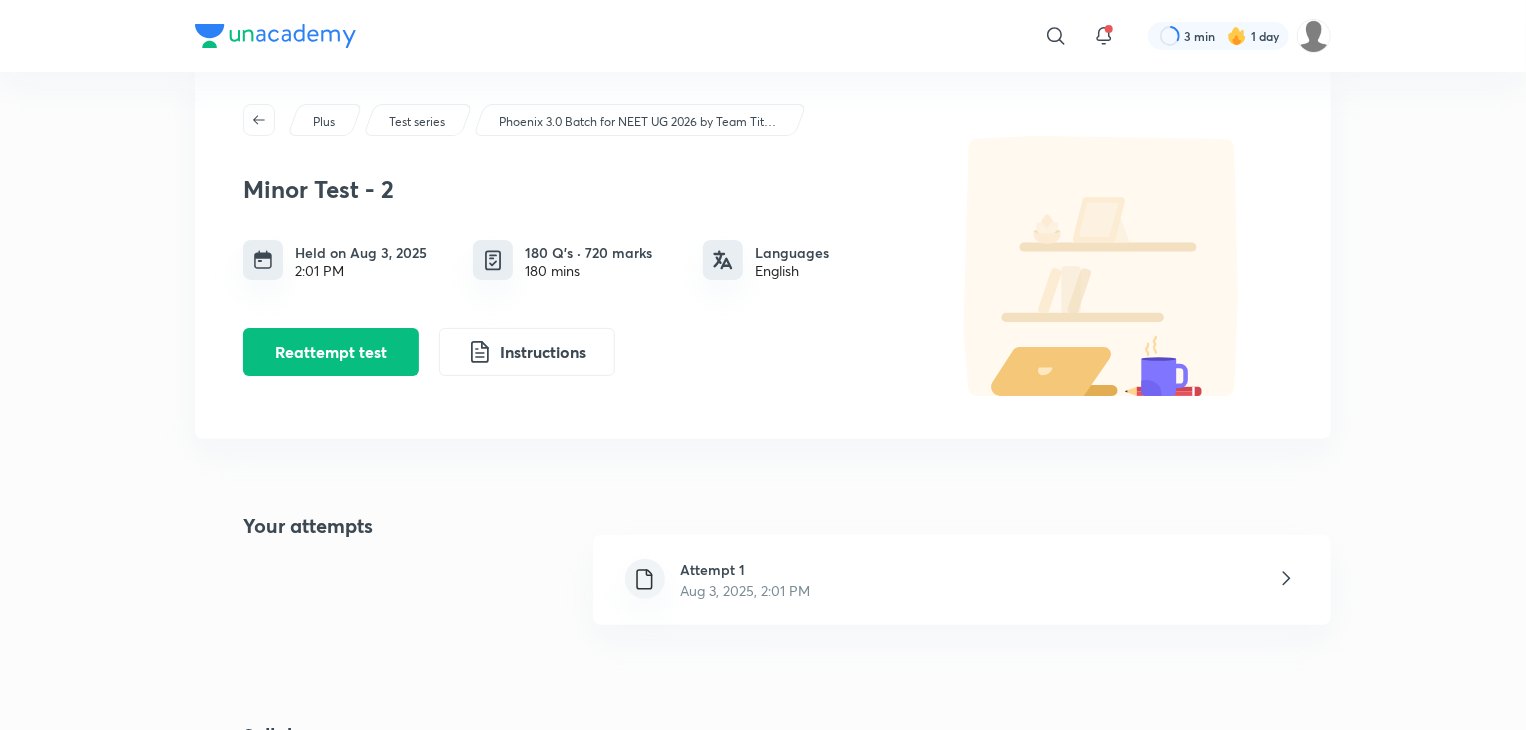 scroll, scrollTop: 54, scrollLeft: 0, axis: vertical 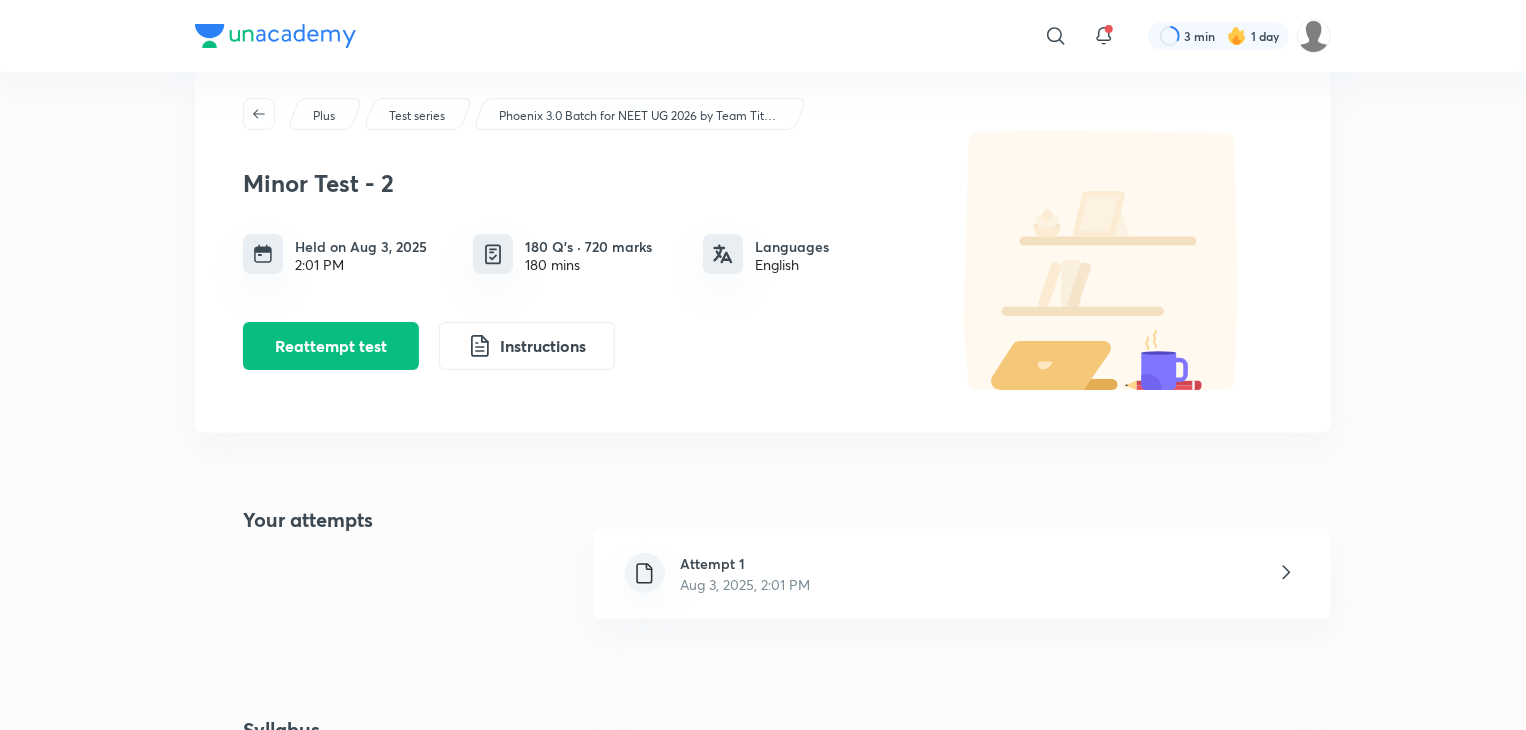 click on "Attempt 1" at bounding box center [746, 563] 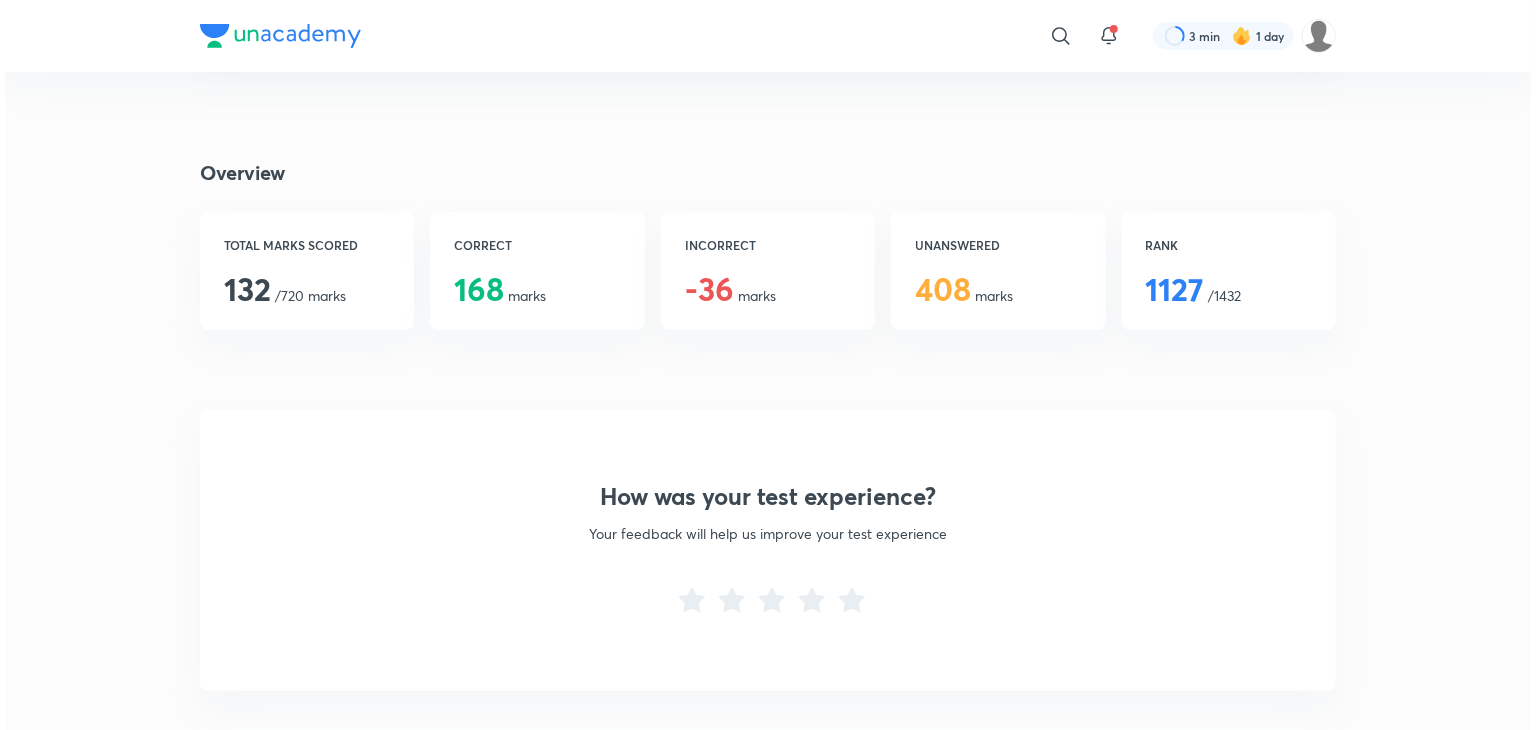 scroll, scrollTop: 362, scrollLeft: 0, axis: vertical 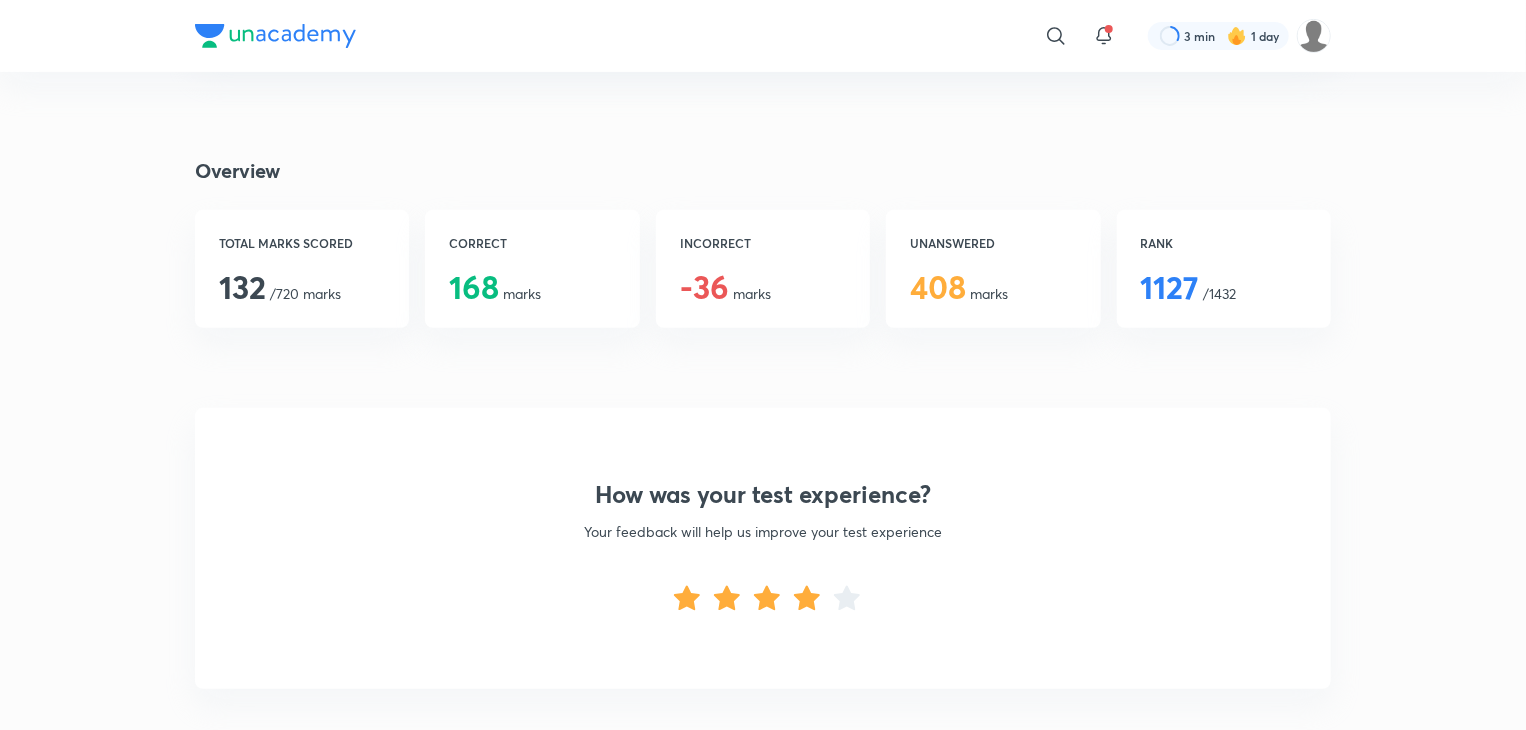 click 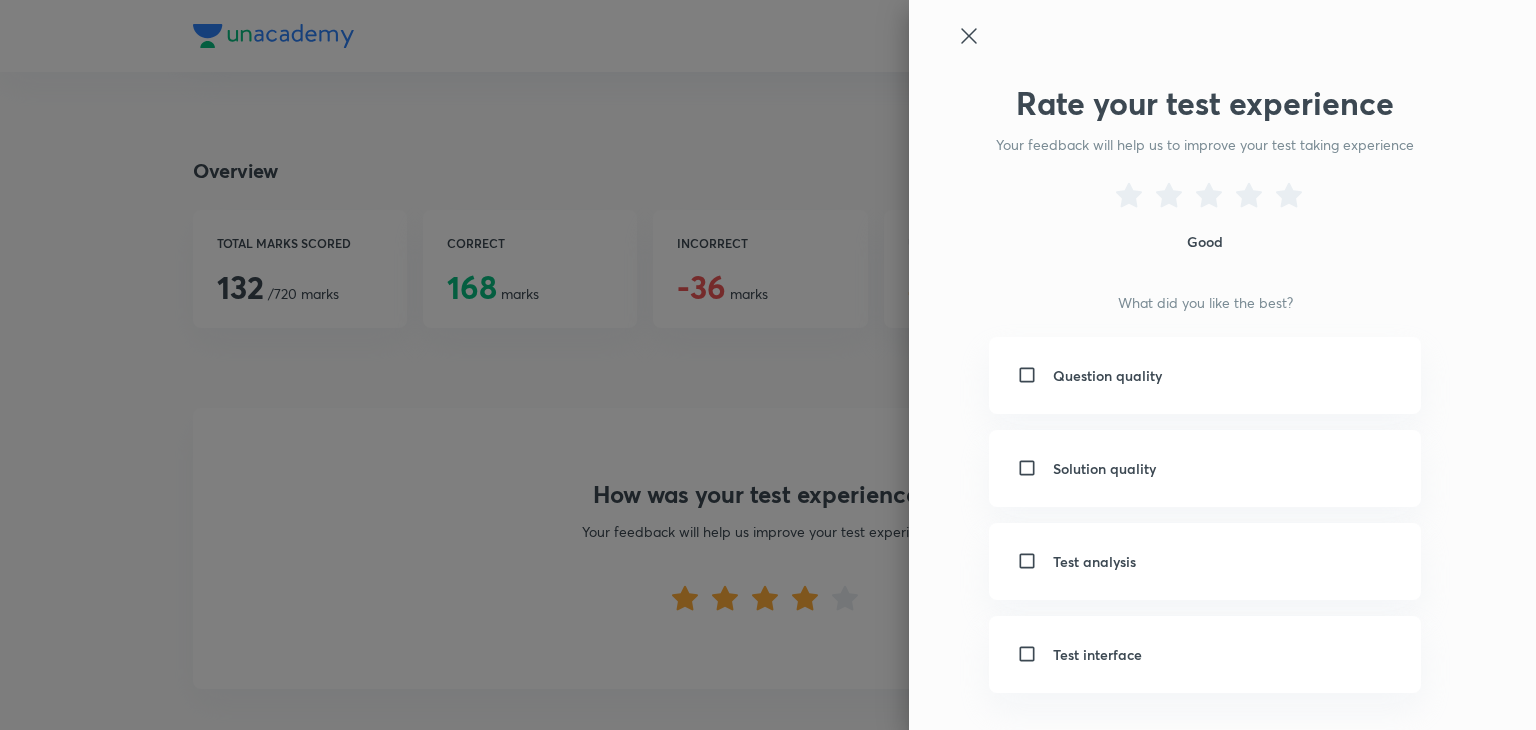 click at bounding box center [1031, 375] 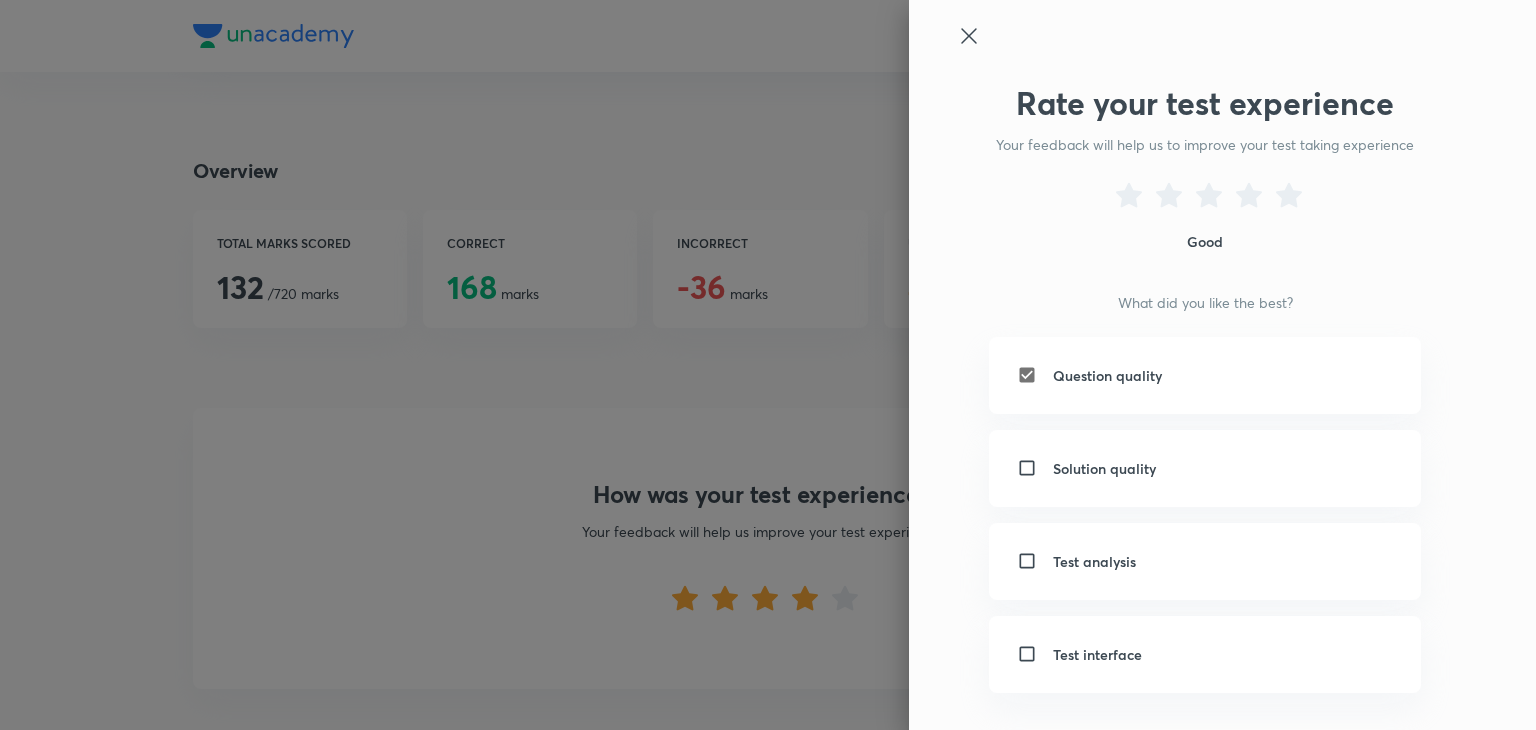 click on "Solution quality" at bounding box center [1205, 468] 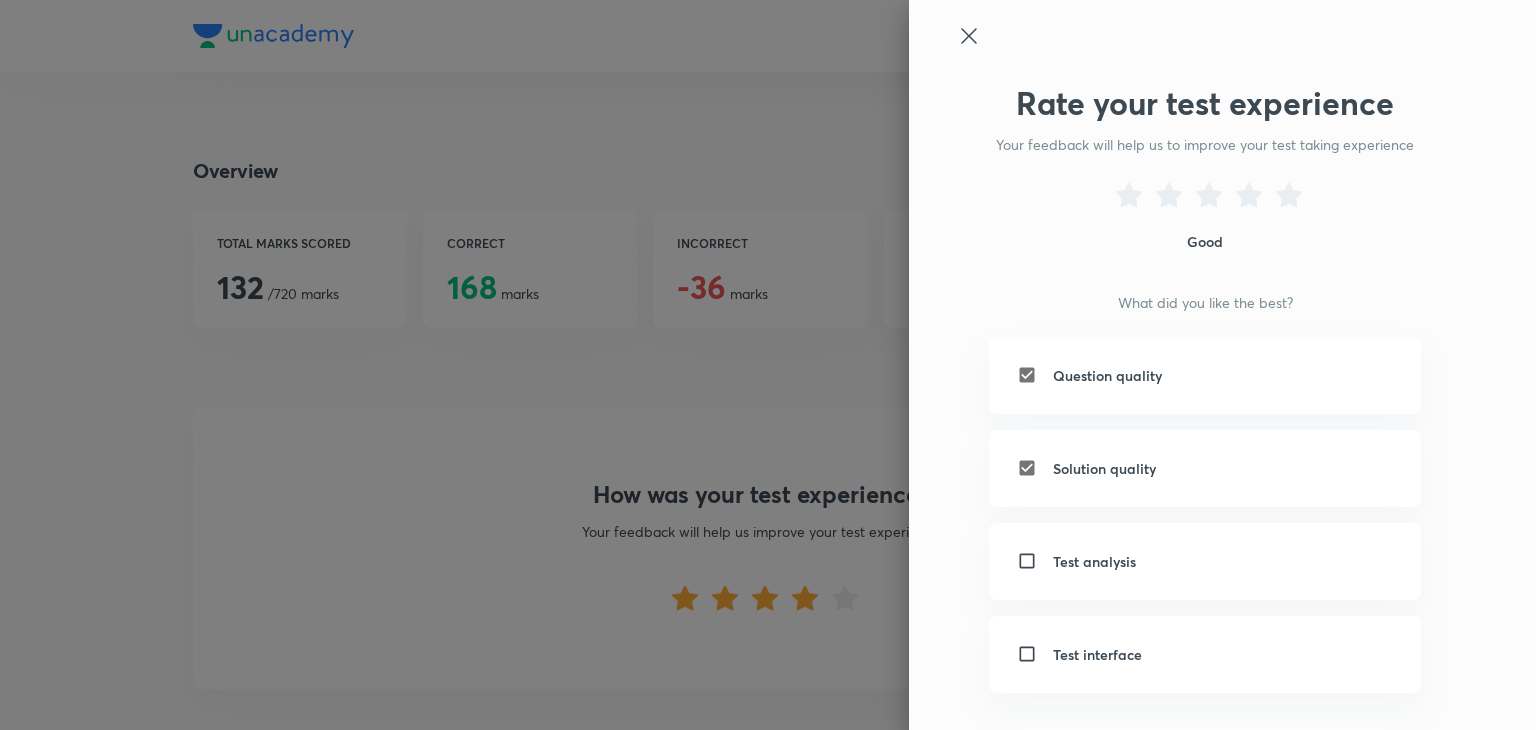 click at bounding box center (1031, 561) 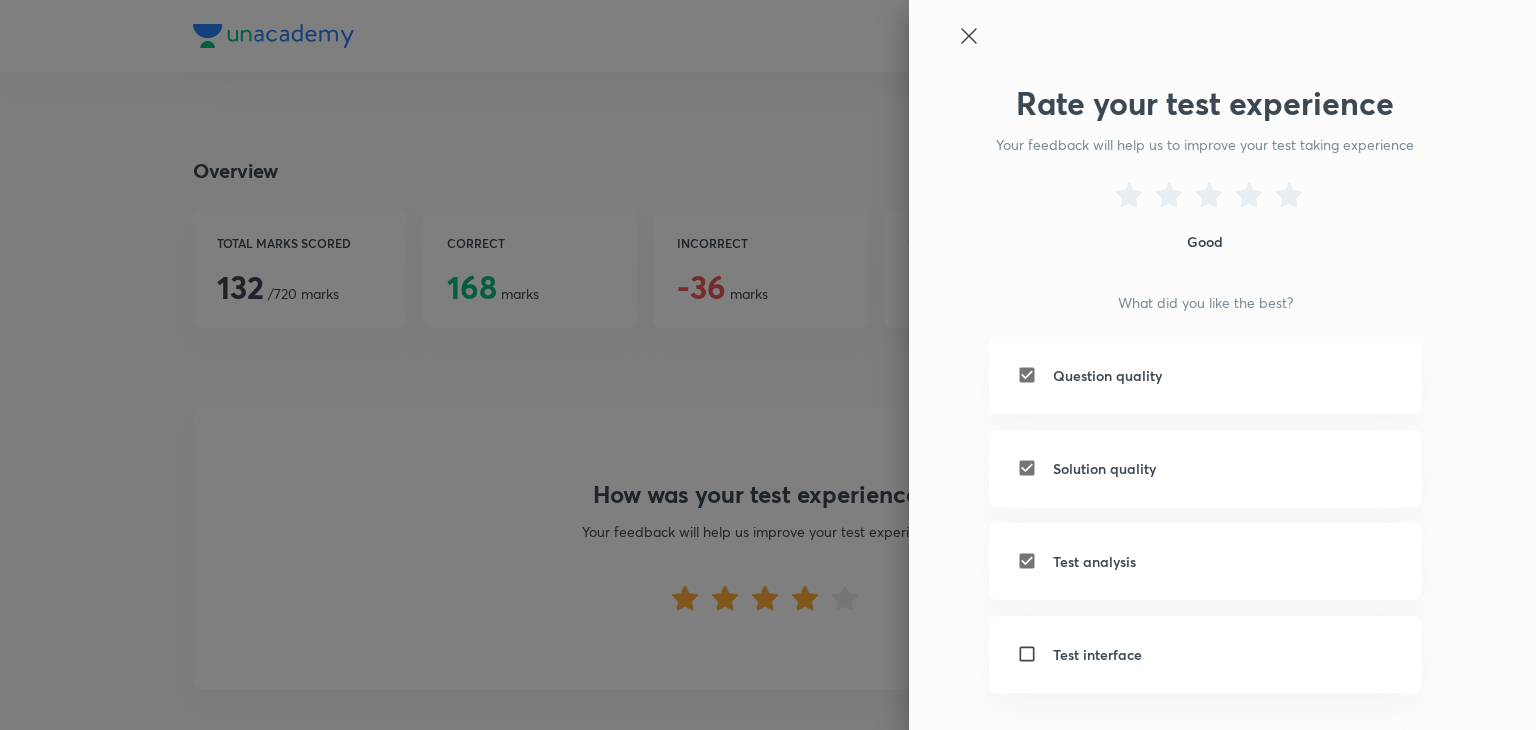 click at bounding box center (1031, 654) 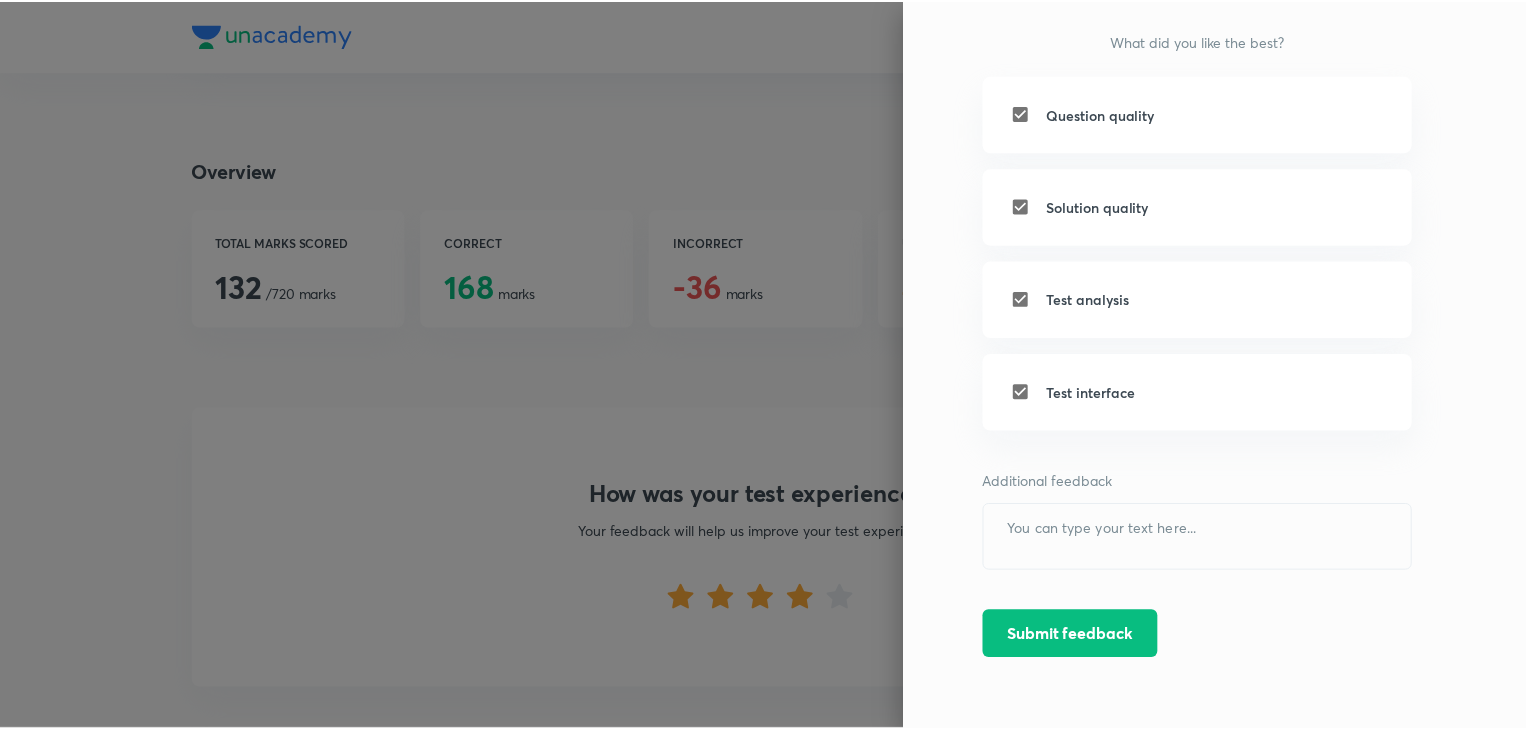 scroll, scrollTop: 271, scrollLeft: 0, axis: vertical 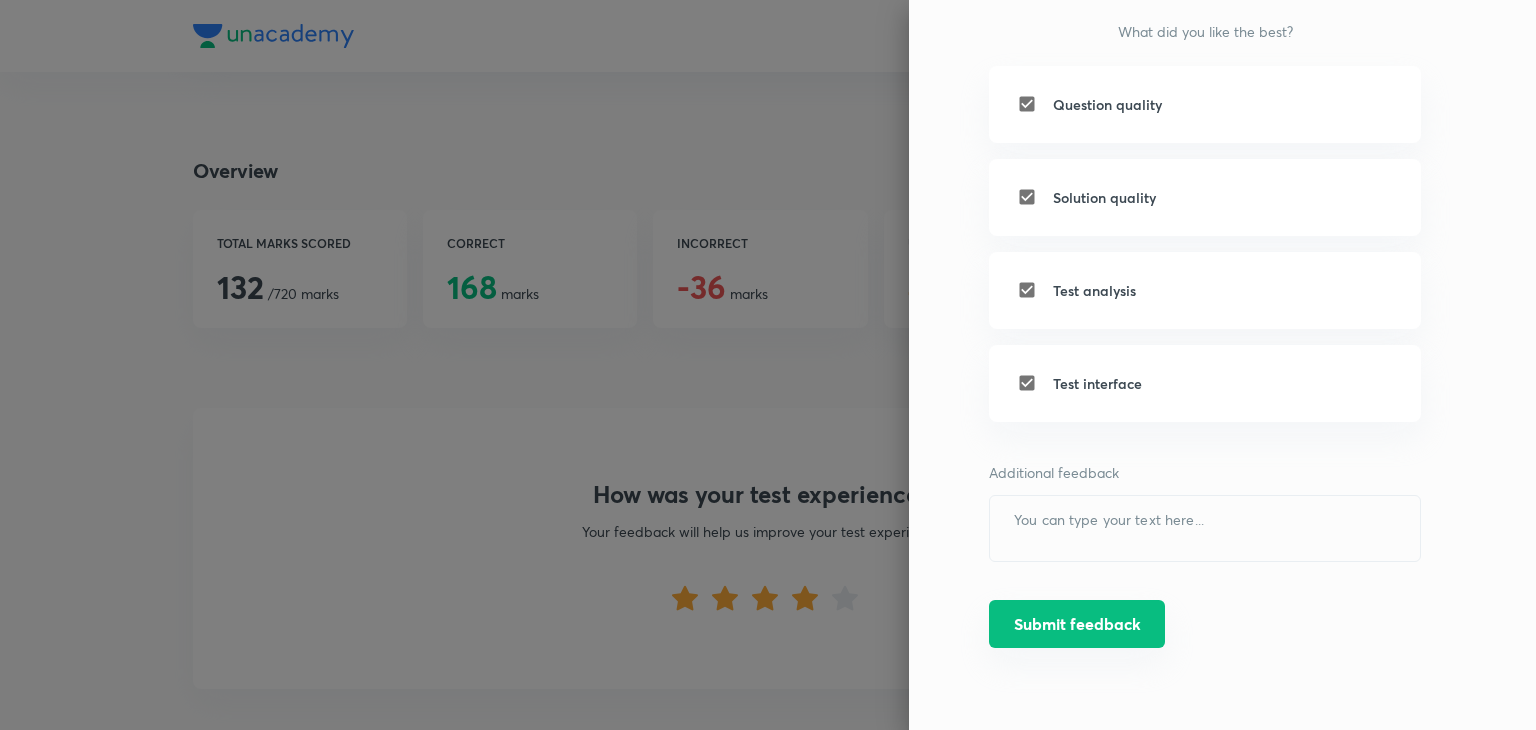 click on "Submit feedback" at bounding box center [1077, 624] 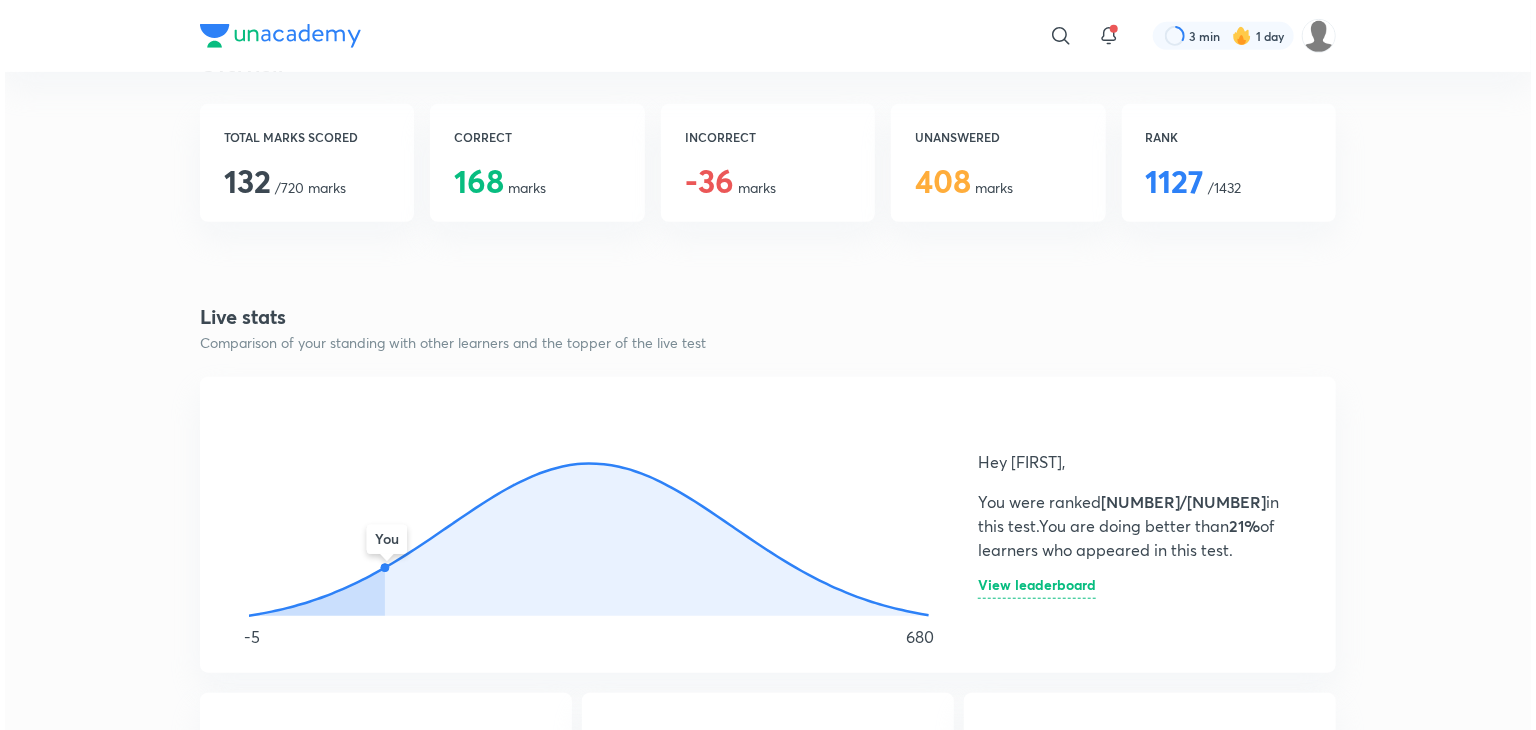 scroll, scrollTop: 468, scrollLeft: 0, axis: vertical 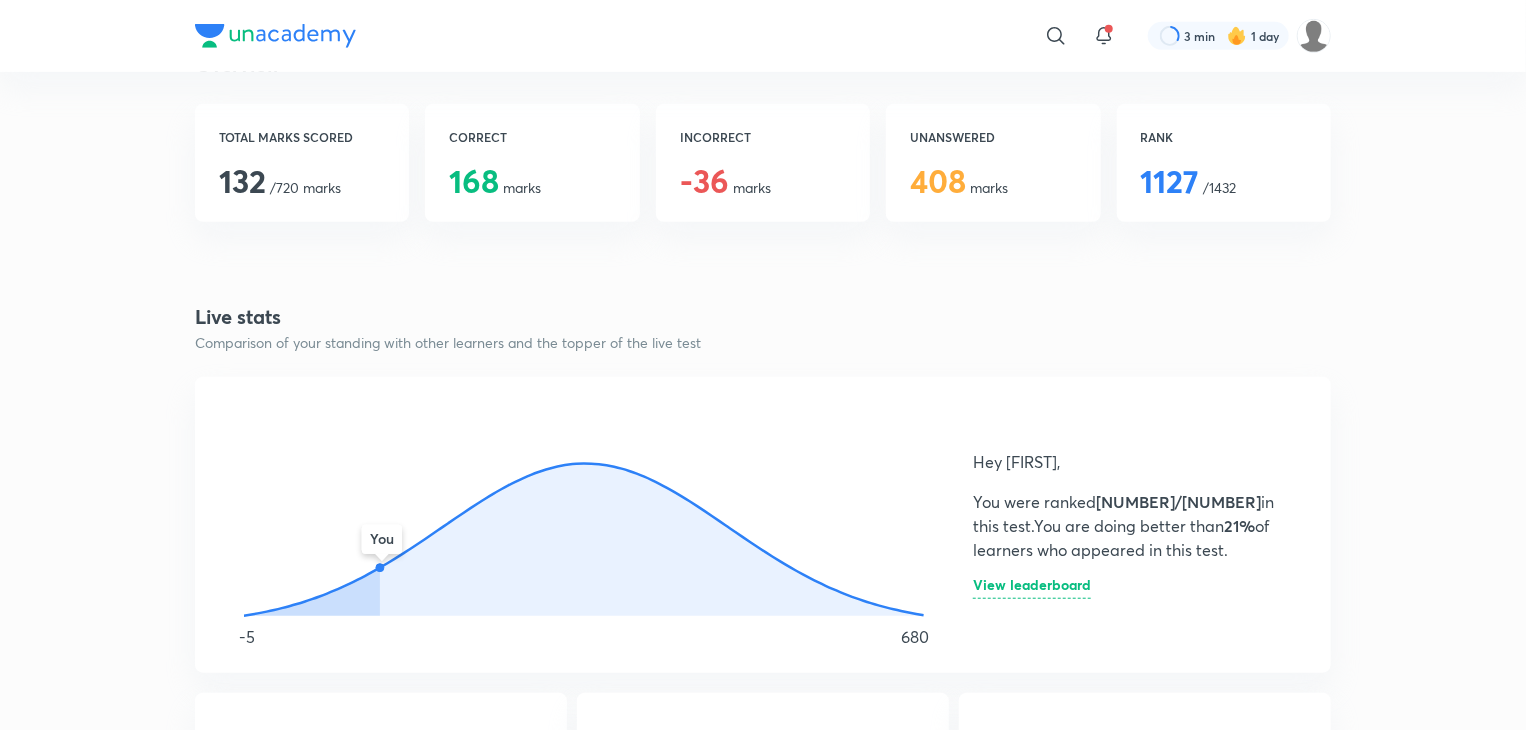 click on "View leaderboard" at bounding box center [1032, 588] 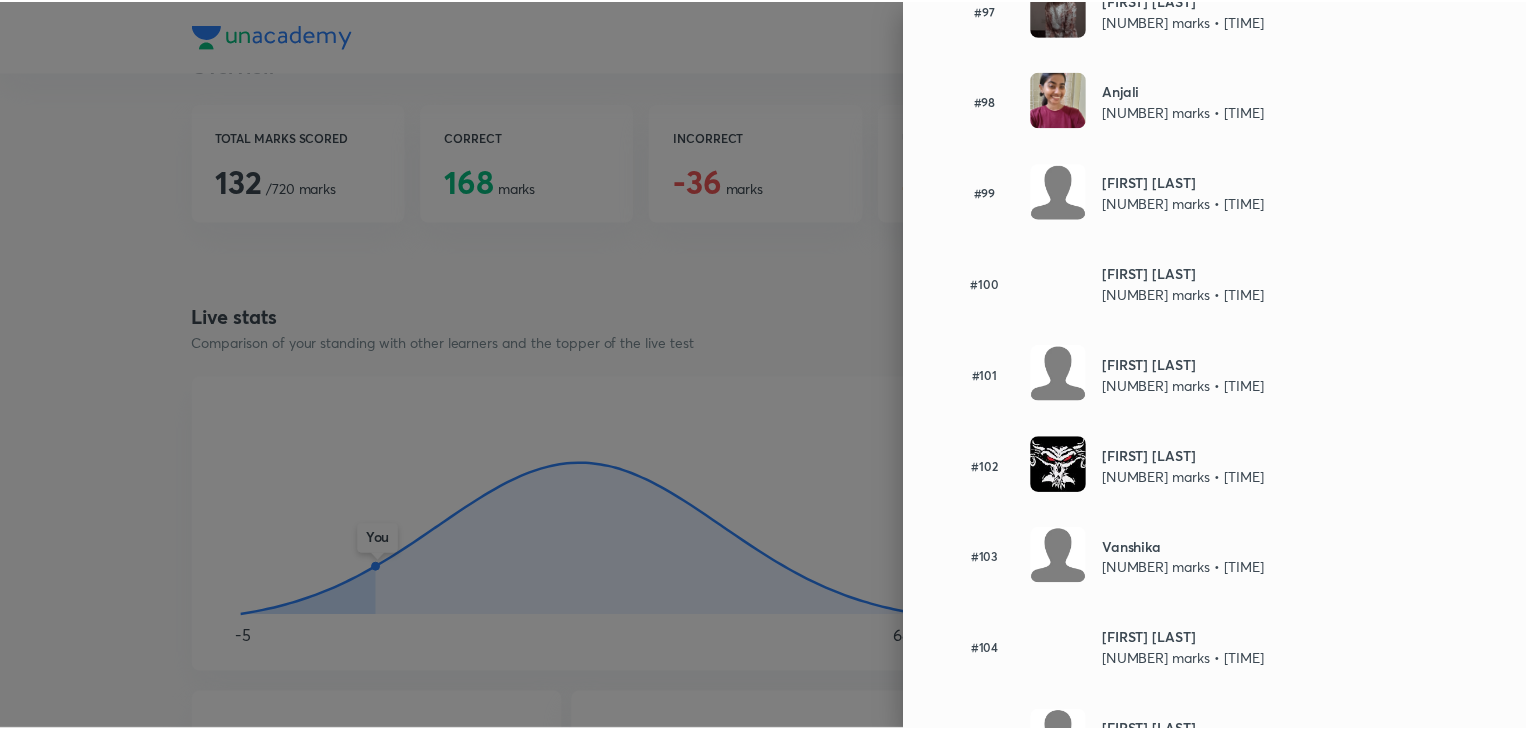 scroll, scrollTop: 9074, scrollLeft: 0, axis: vertical 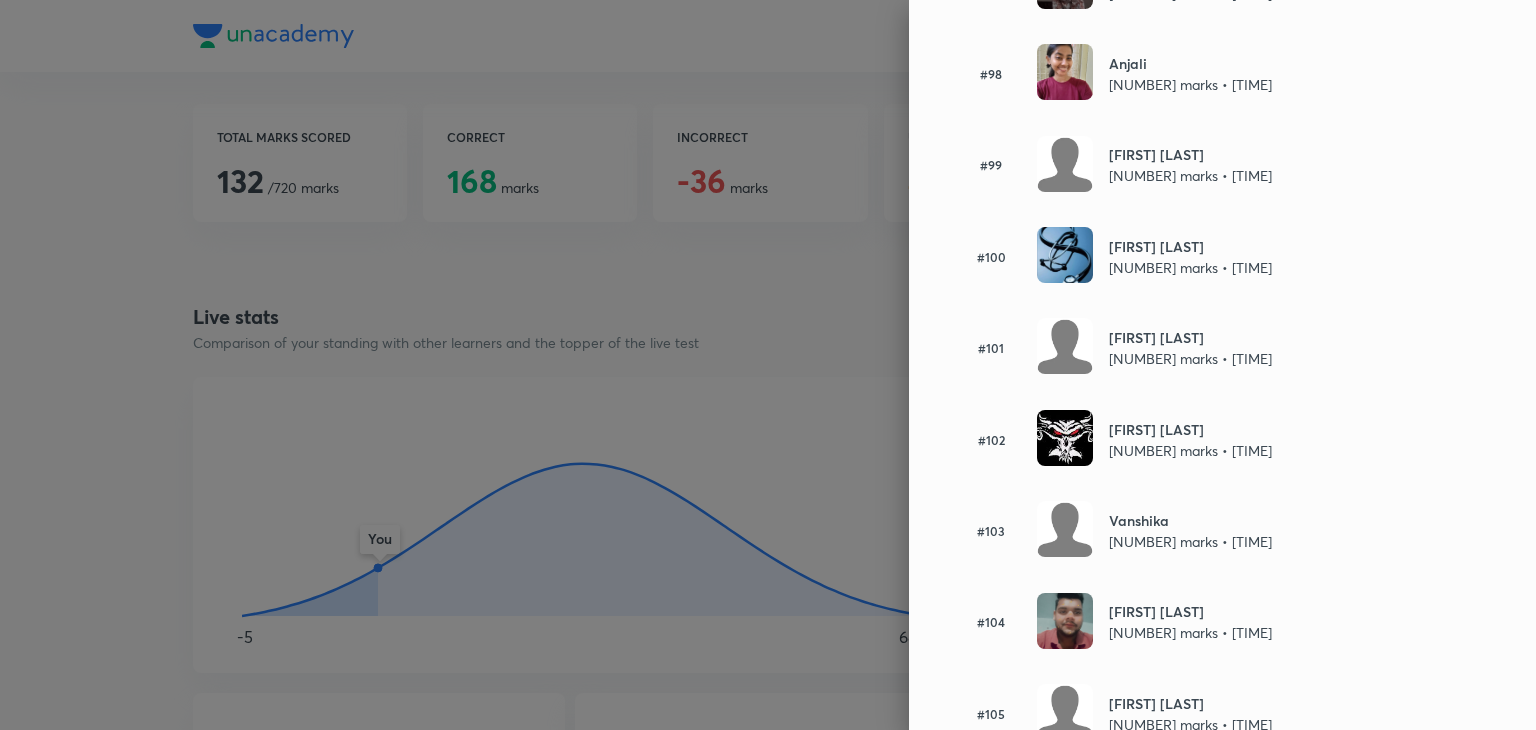 click at bounding box center [768, 365] 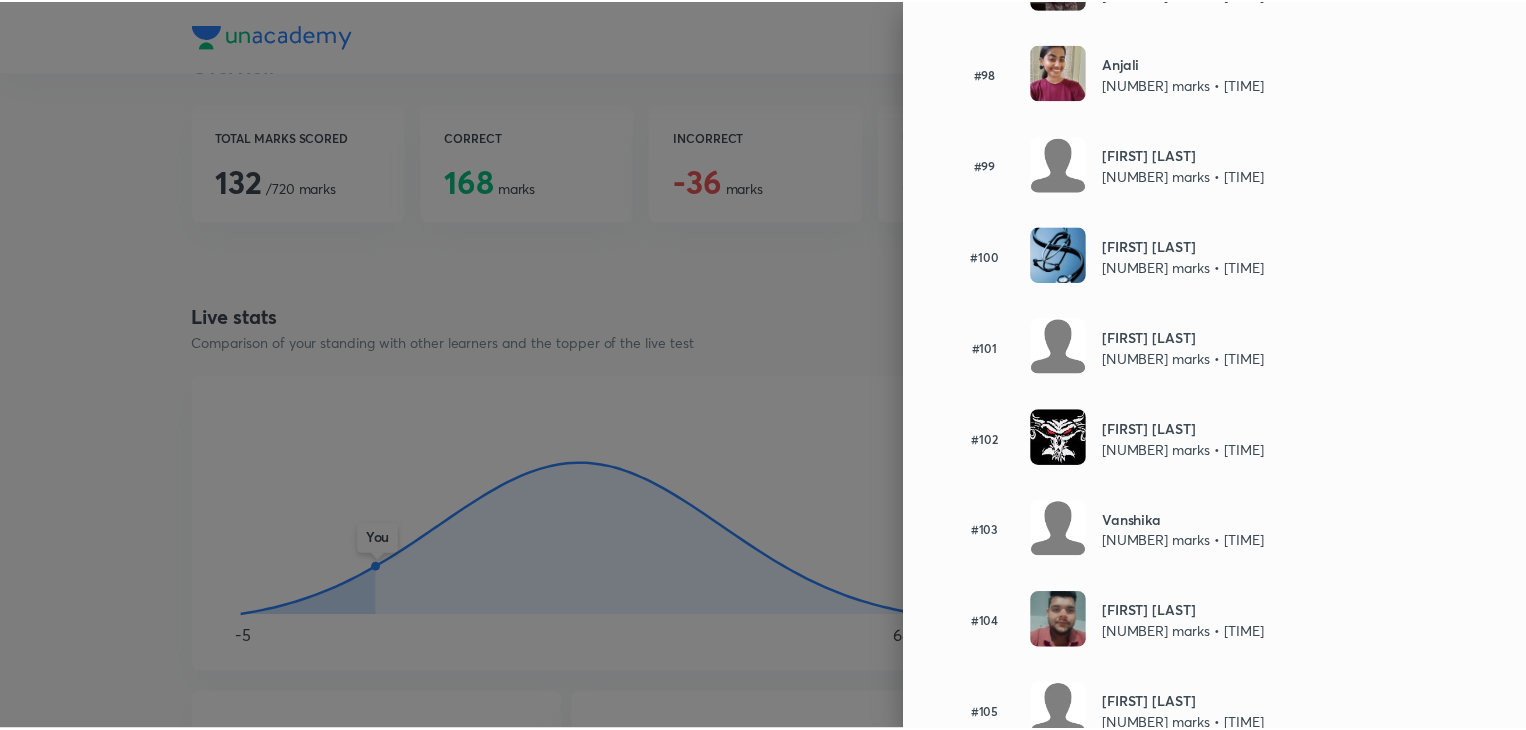 scroll, scrollTop: 0, scrollLeft: 0, axis: both 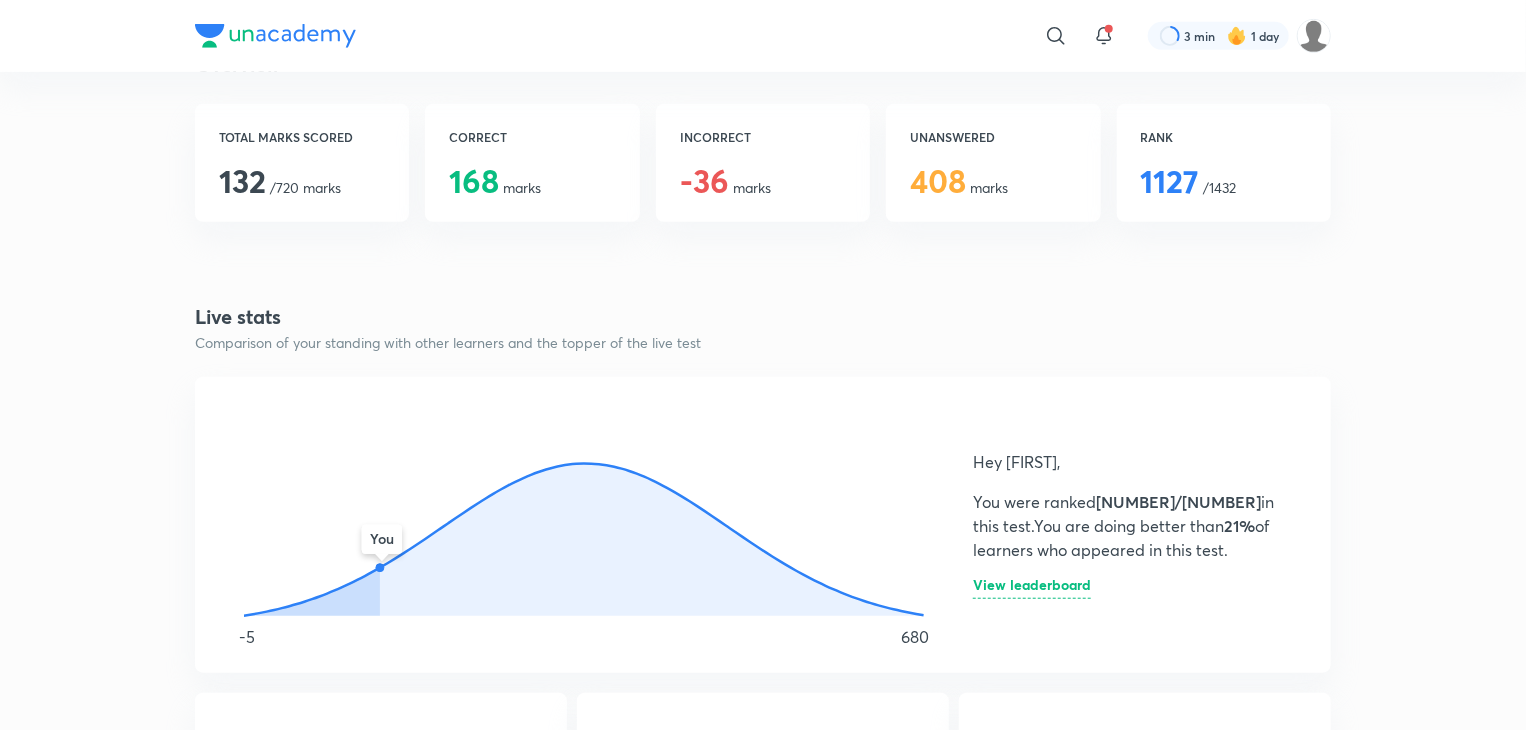 click on "You" 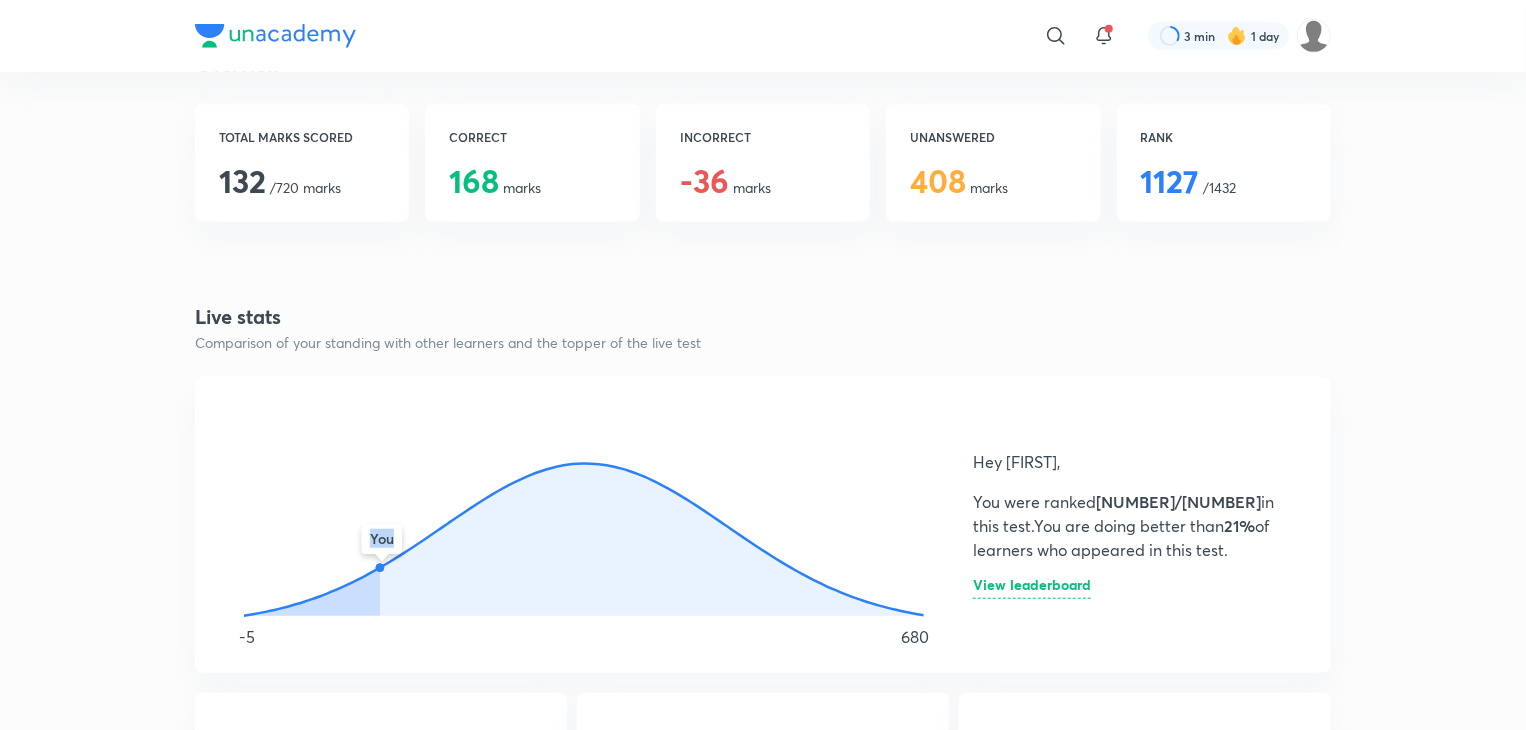 drag, startPoint x: 252, startPoint y: 609, endPoint x: 383, endPoint y: 565, distance: 138.1919 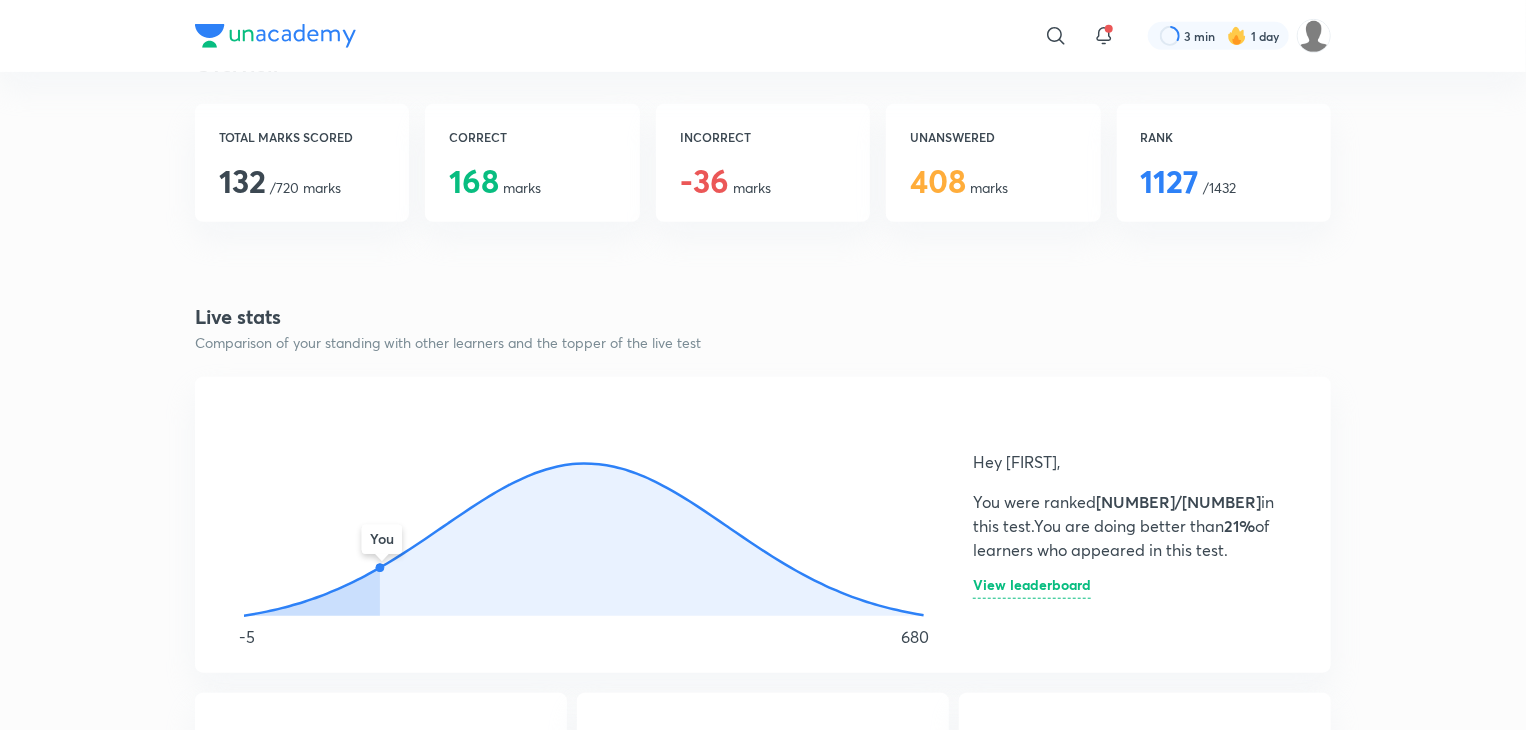 click 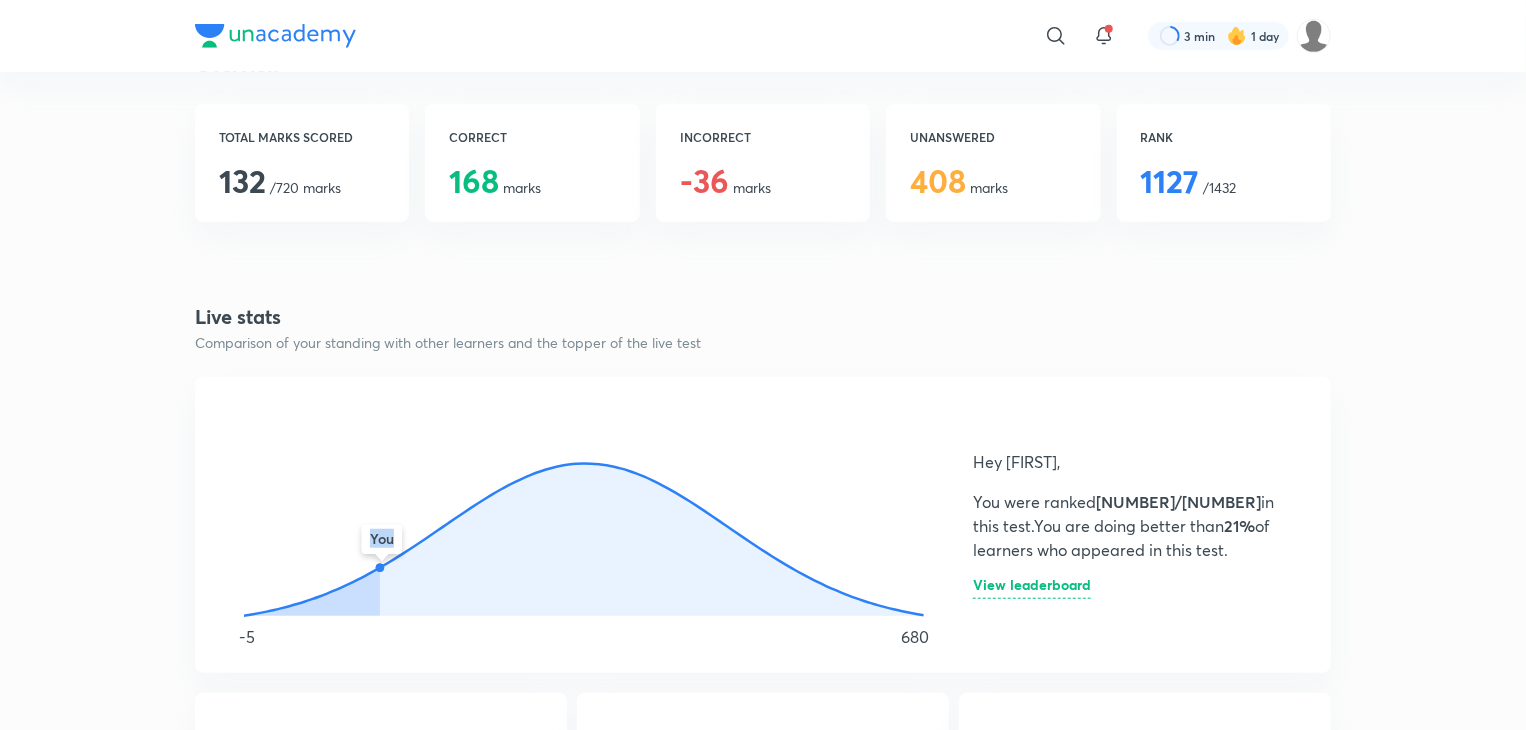click 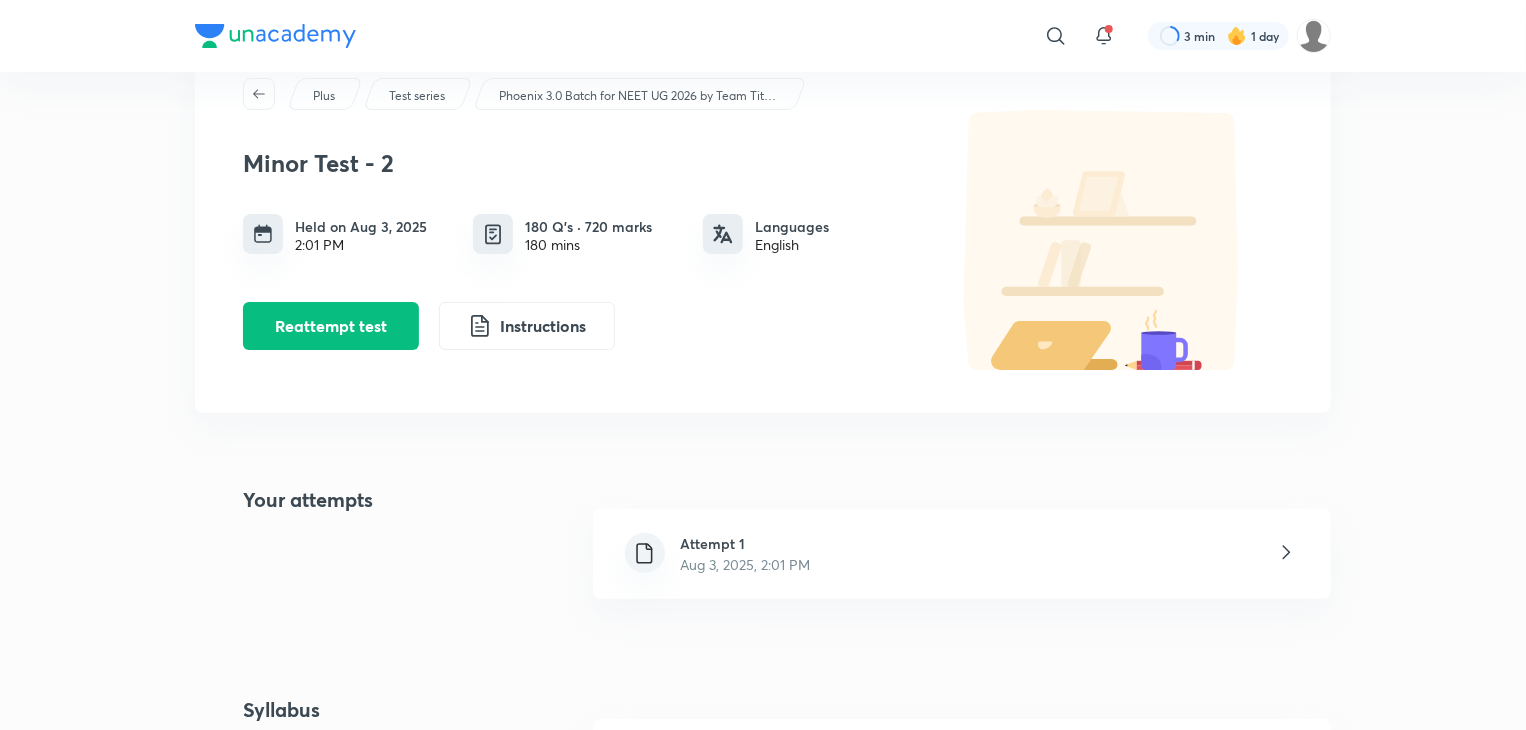 scroll, scrollTop: 15, scrollLeft: 0, axis: vertical 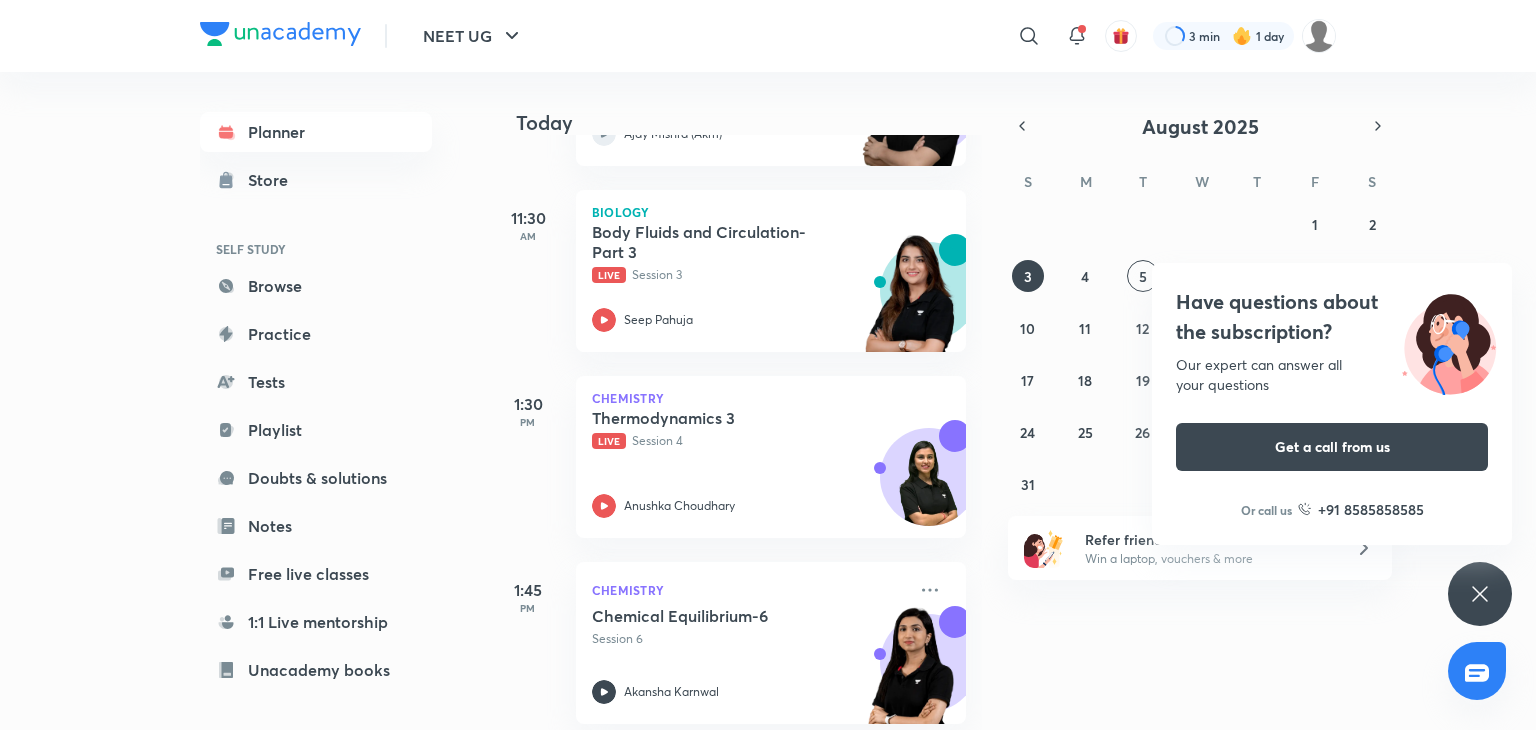 click on "[TIME] [SUBJECT] [TOPIC] [NUMBER] Live Session [NUMBER] [FIRST] [LAST]" at bounding box center (727, 445) 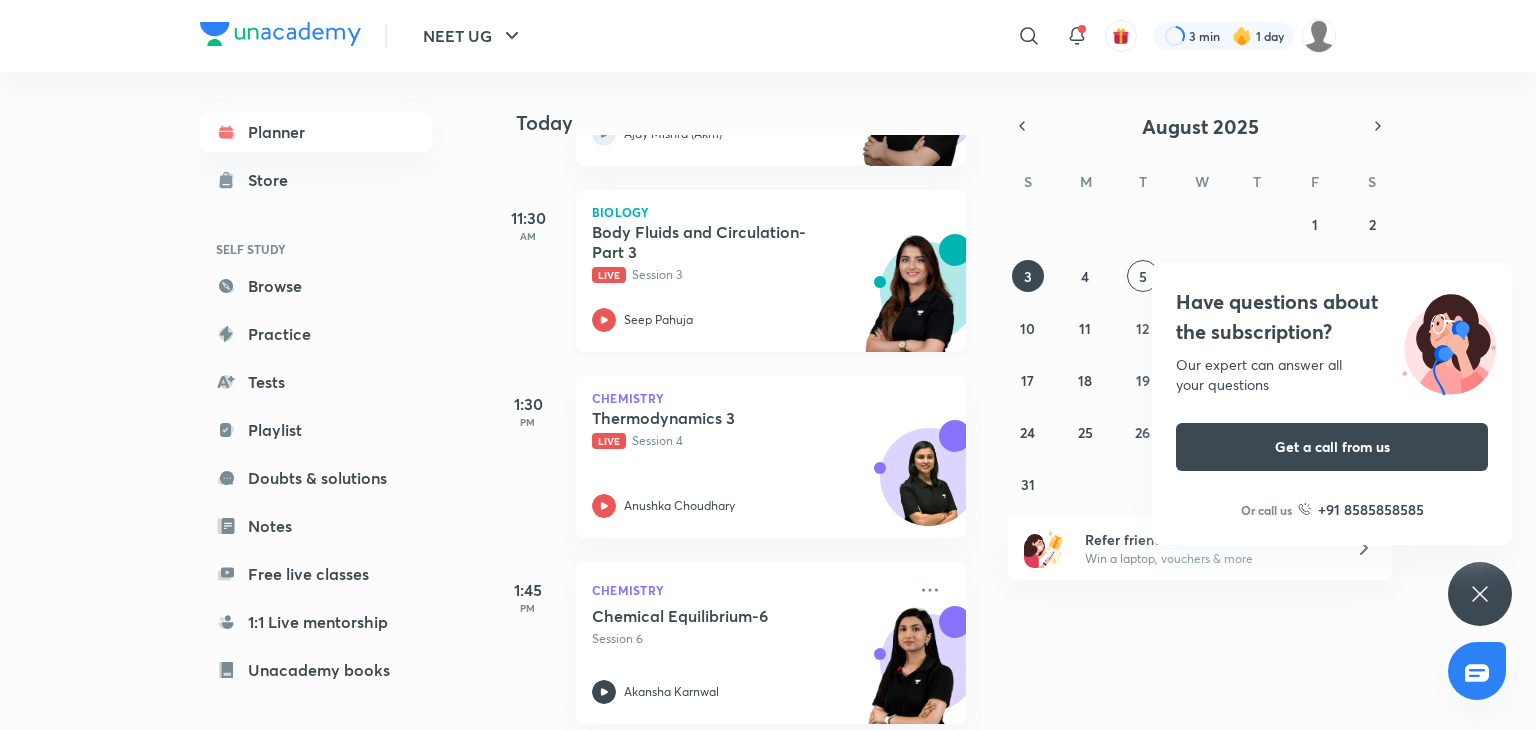 click on "Body Fluids and Circulation- Part 3" at bounding box center [716, 242] 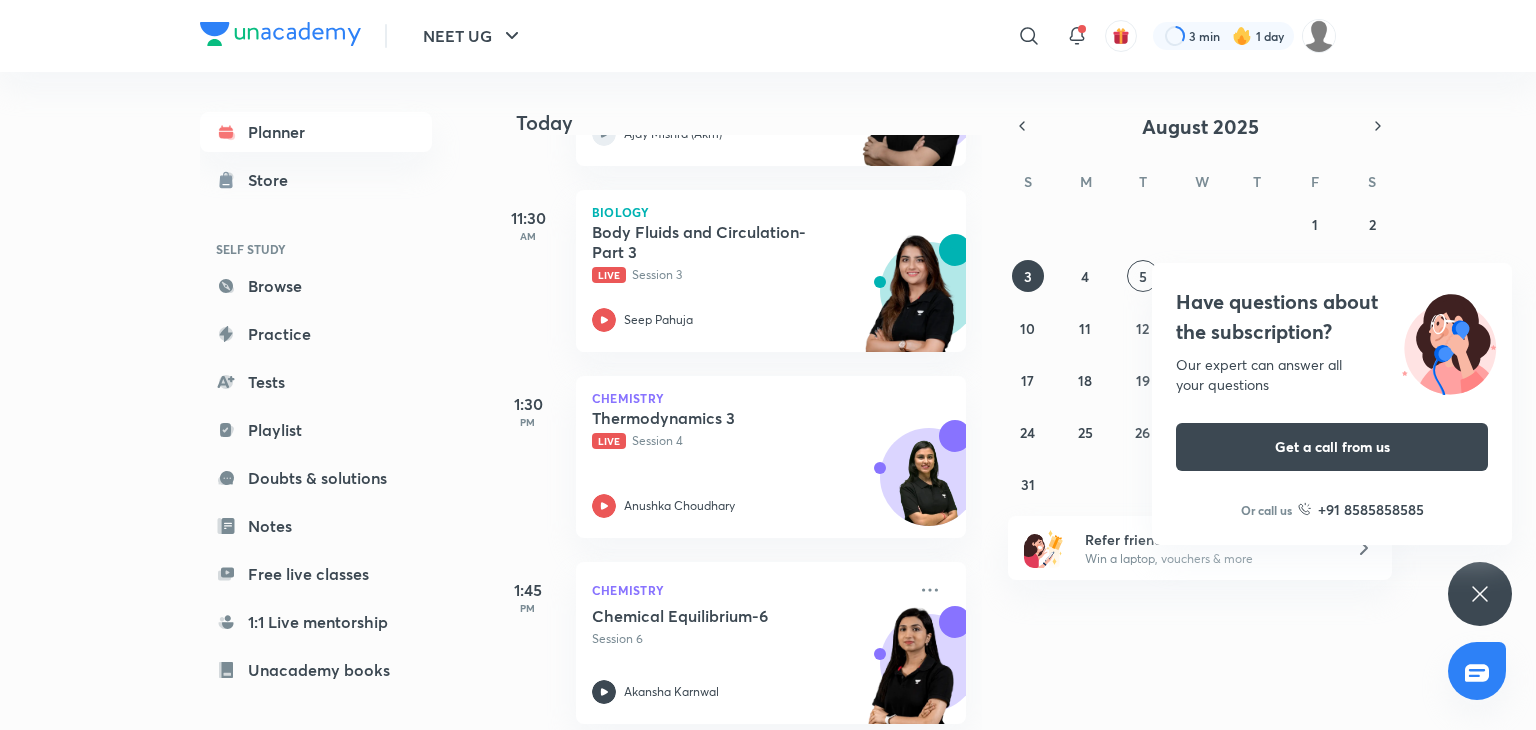 click on "[TIME] [SUBJECT] [TOPIC] [TIME] Live Session [NUMBER] [FIRST] [LAST]" at bounding box center (727, 271) 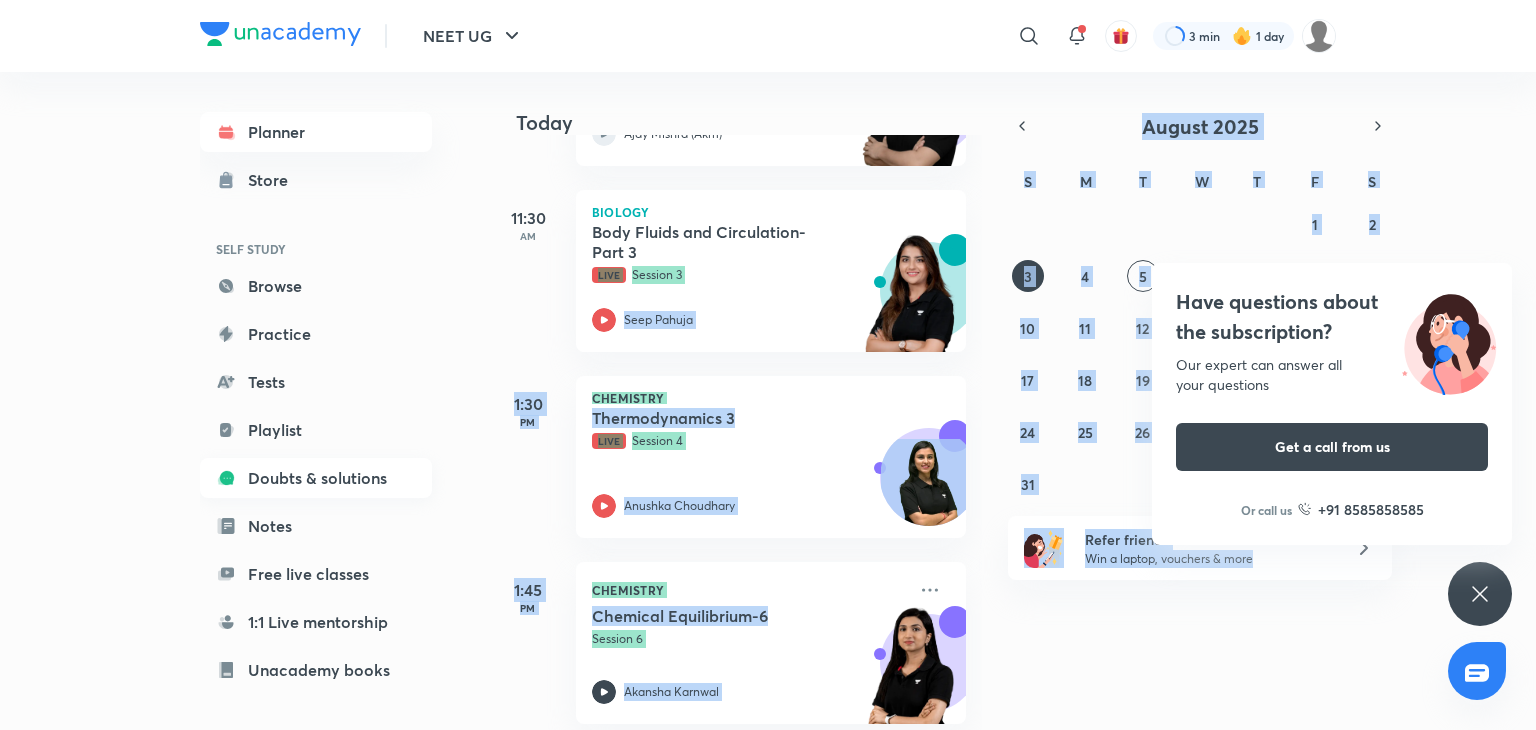 click on "Doubts & solutions" at bounding box center [316, 478] 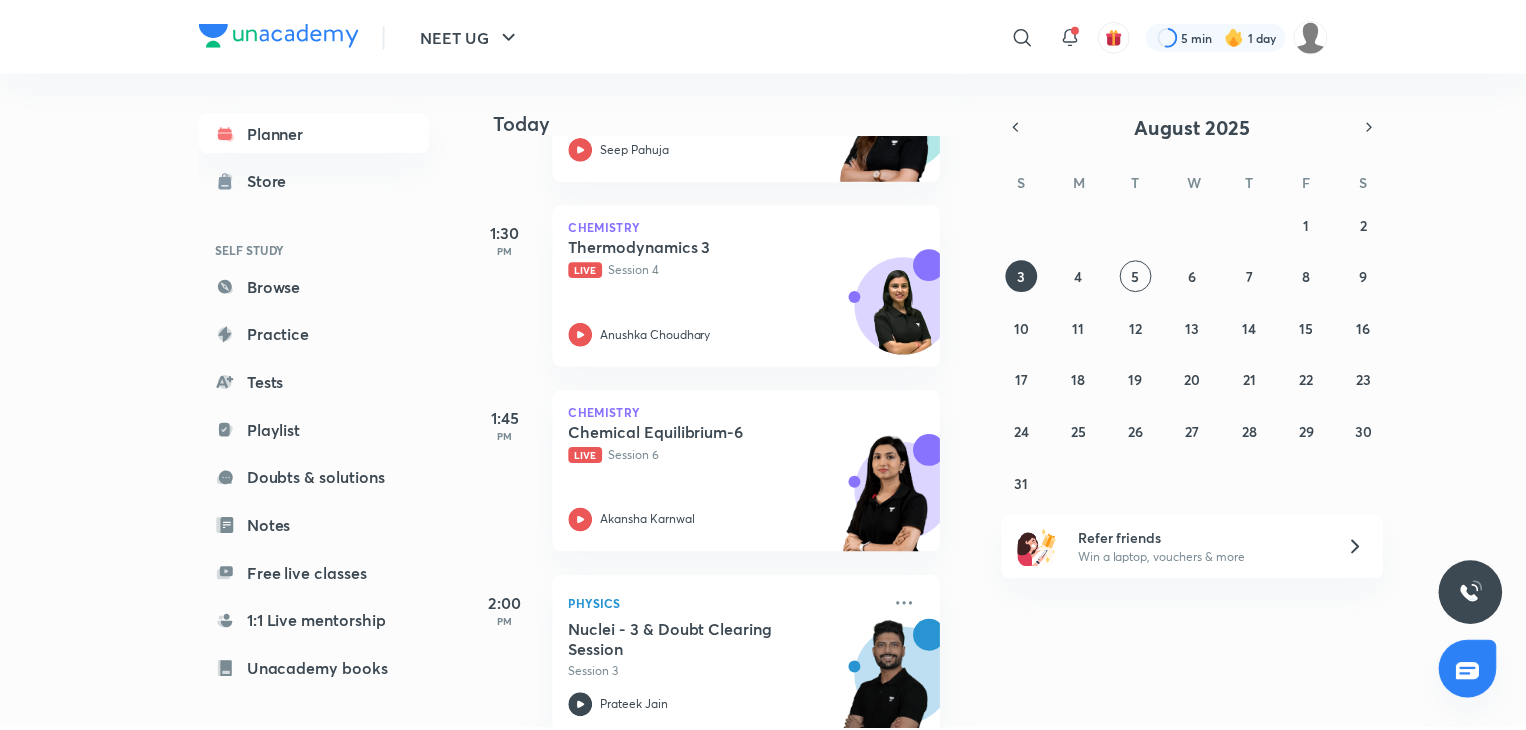 scroll, scrollTop: 1164, scrollLeft: 20, axis: both 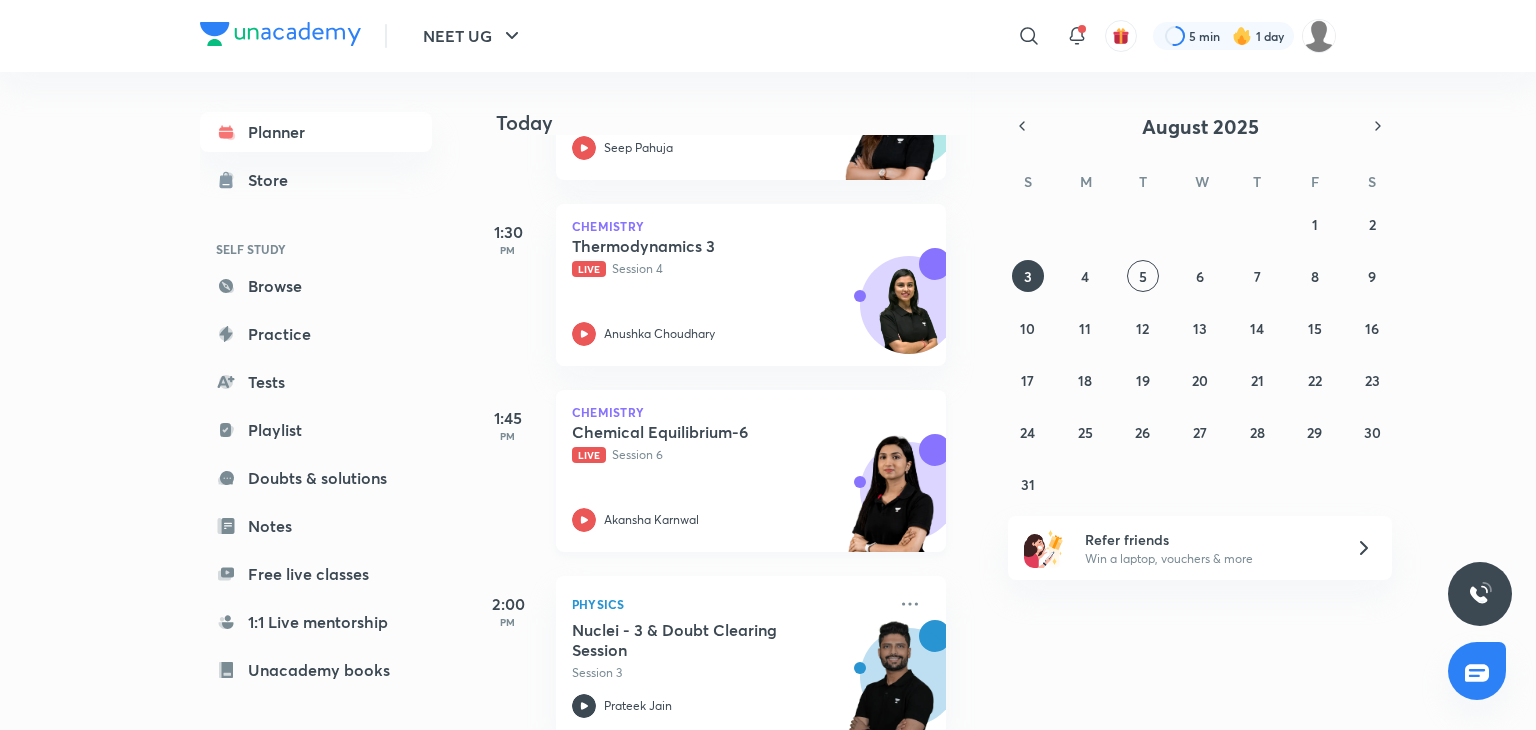 click on "Chemistry" at bounding box center [751, 412] 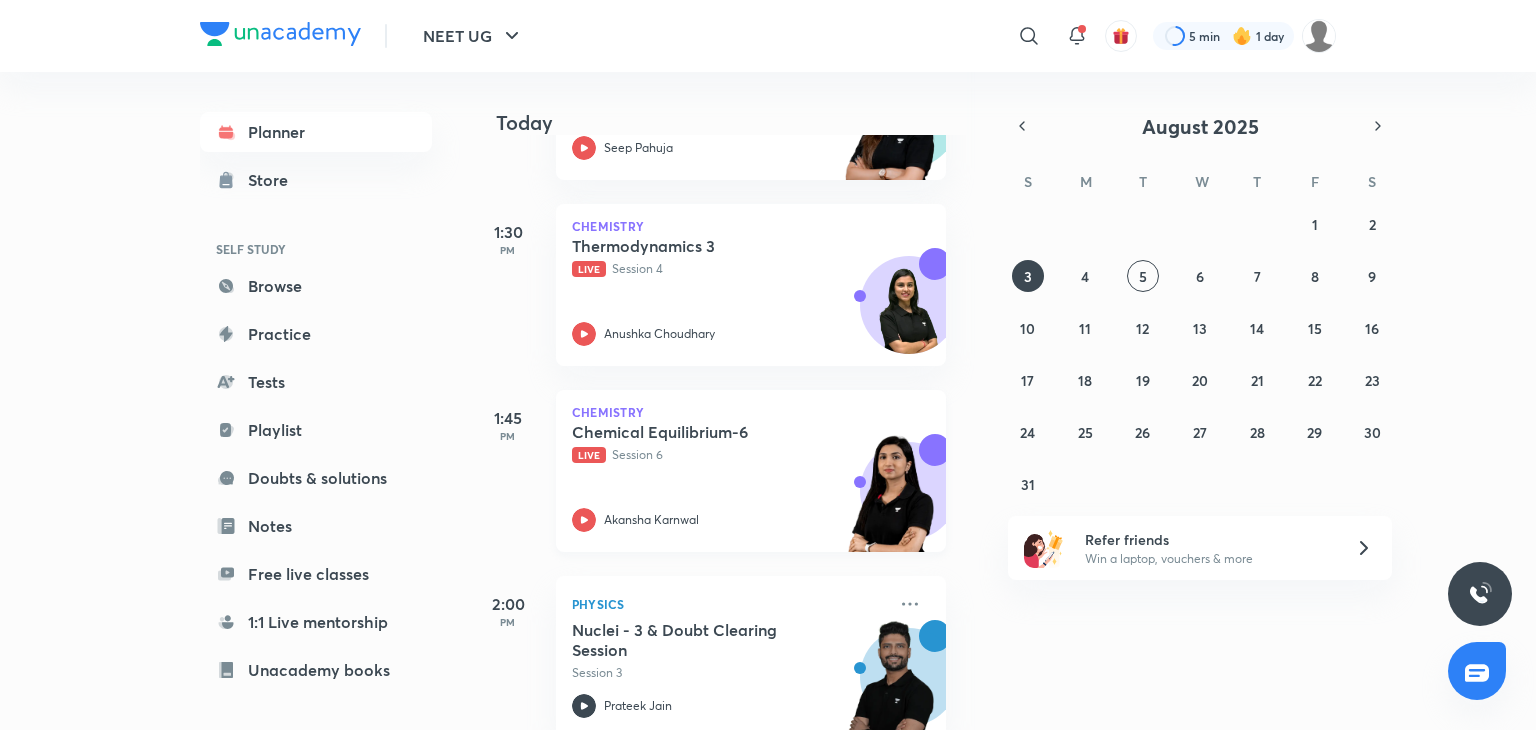 click on "Live Session 6" at bounding box center (729, 455) 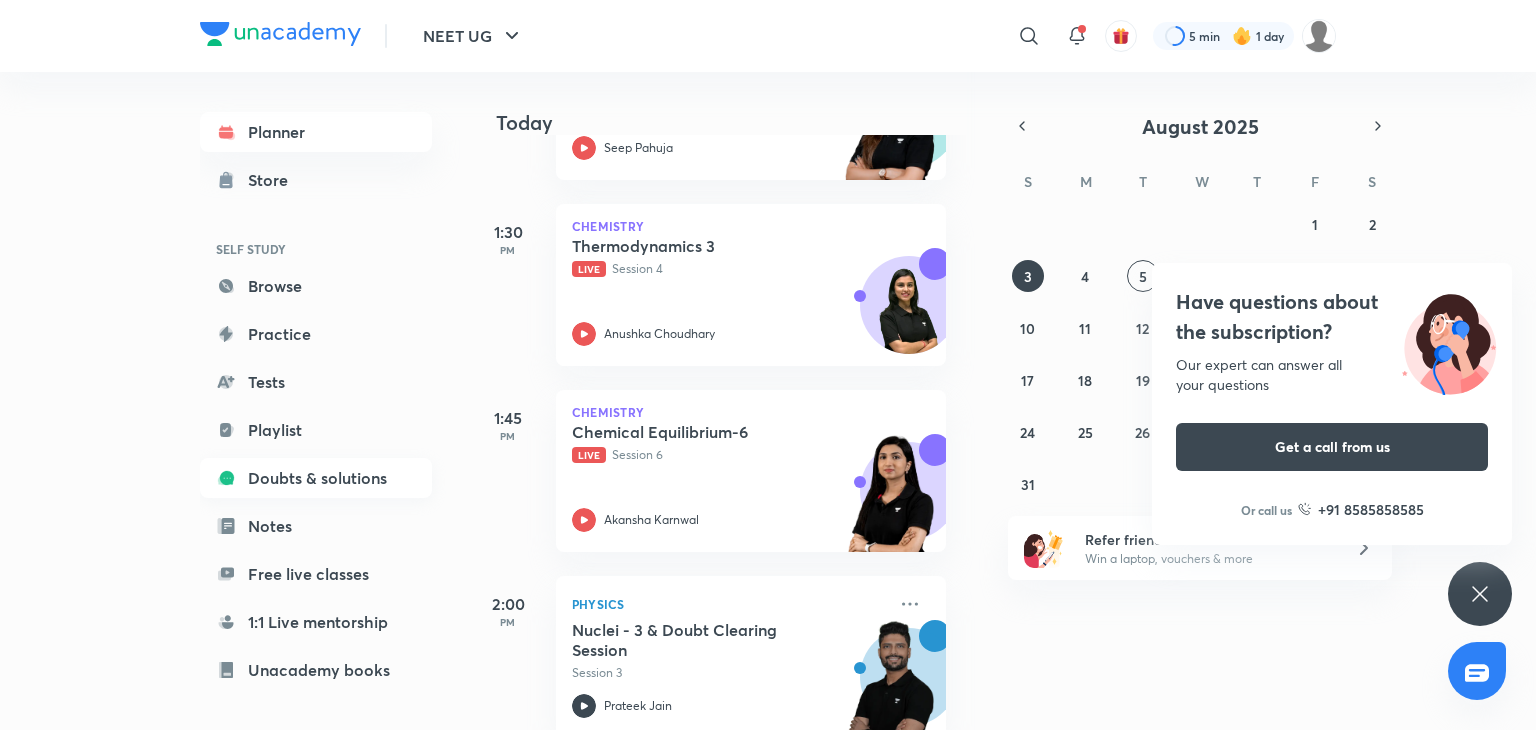 click on "Doubts & solutions" at bounding box center [316, 478] 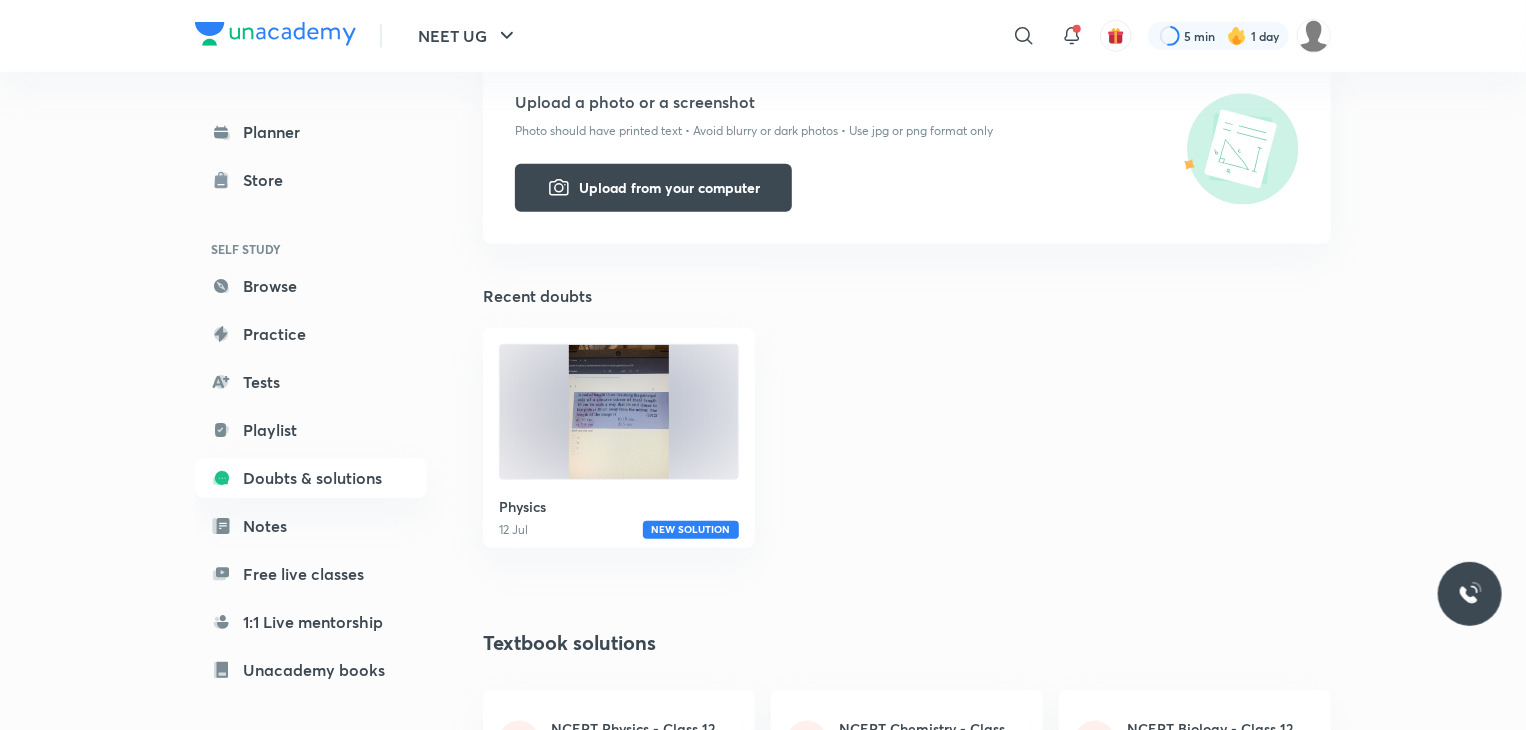 scroll, scrollTop: 586, scrollLeft: 0, axis: vertical 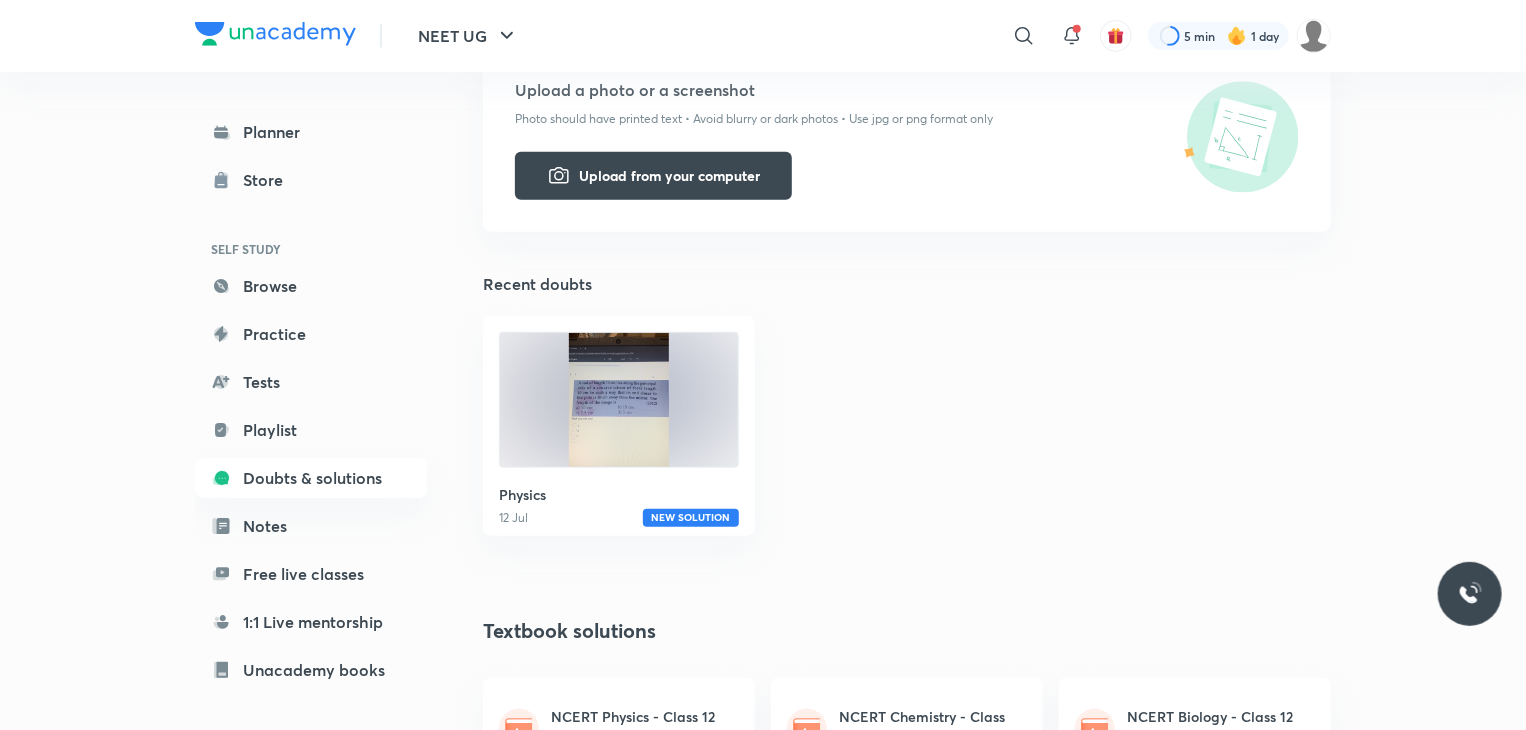 click at bounding box center (619, 400) 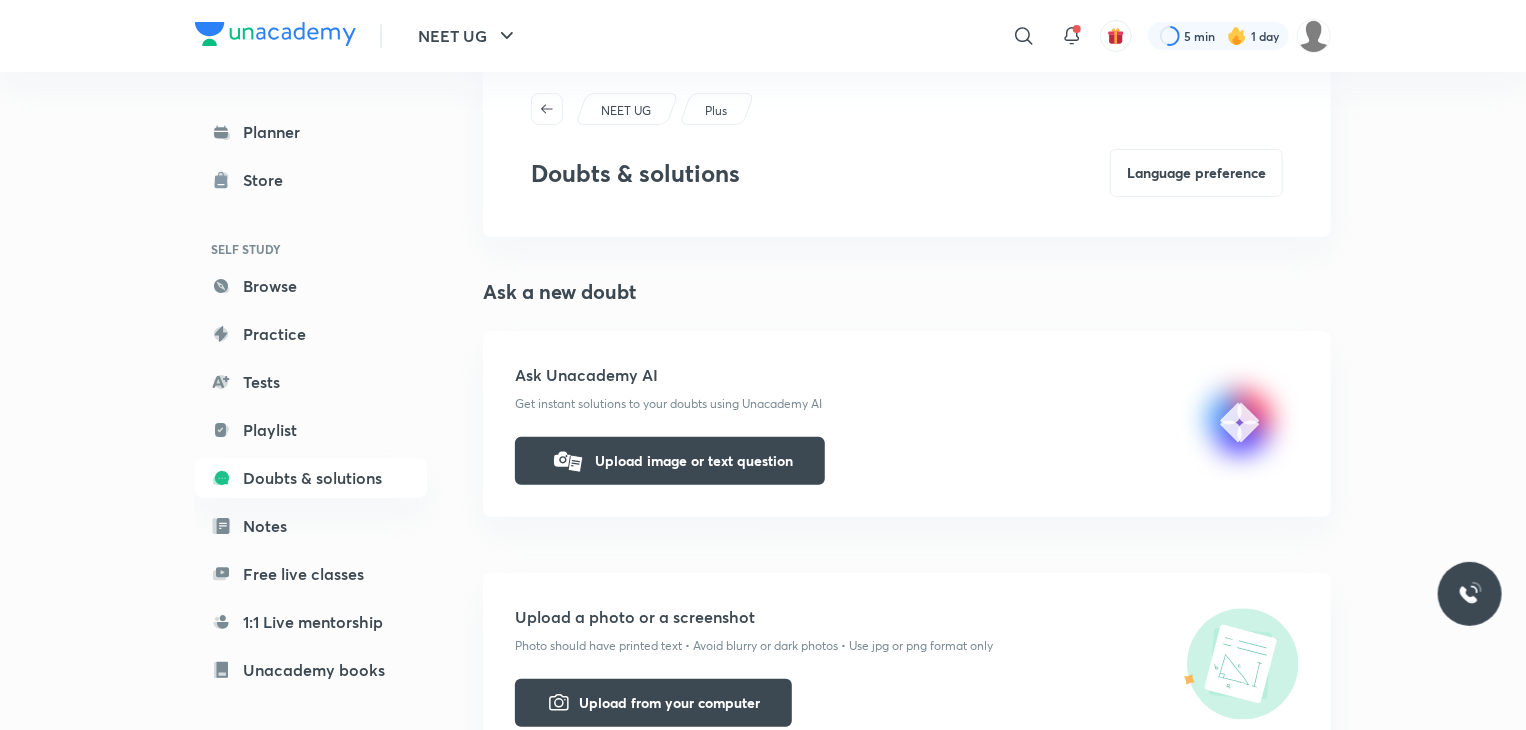 scroll, scrollTop: 55, scrollLeft: 0, axis: vertical 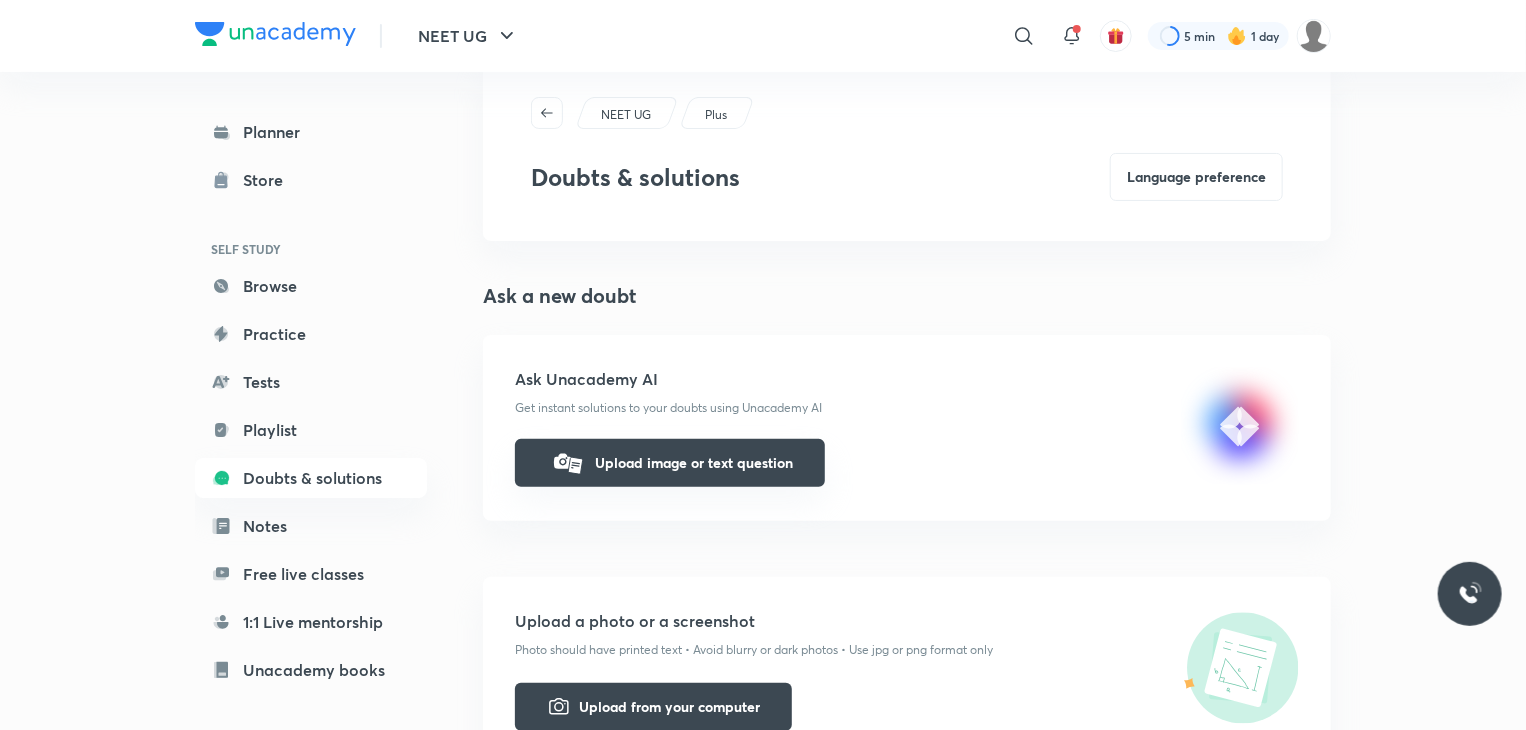 click on "Upload image or text question" at bounding box center (670, 463) 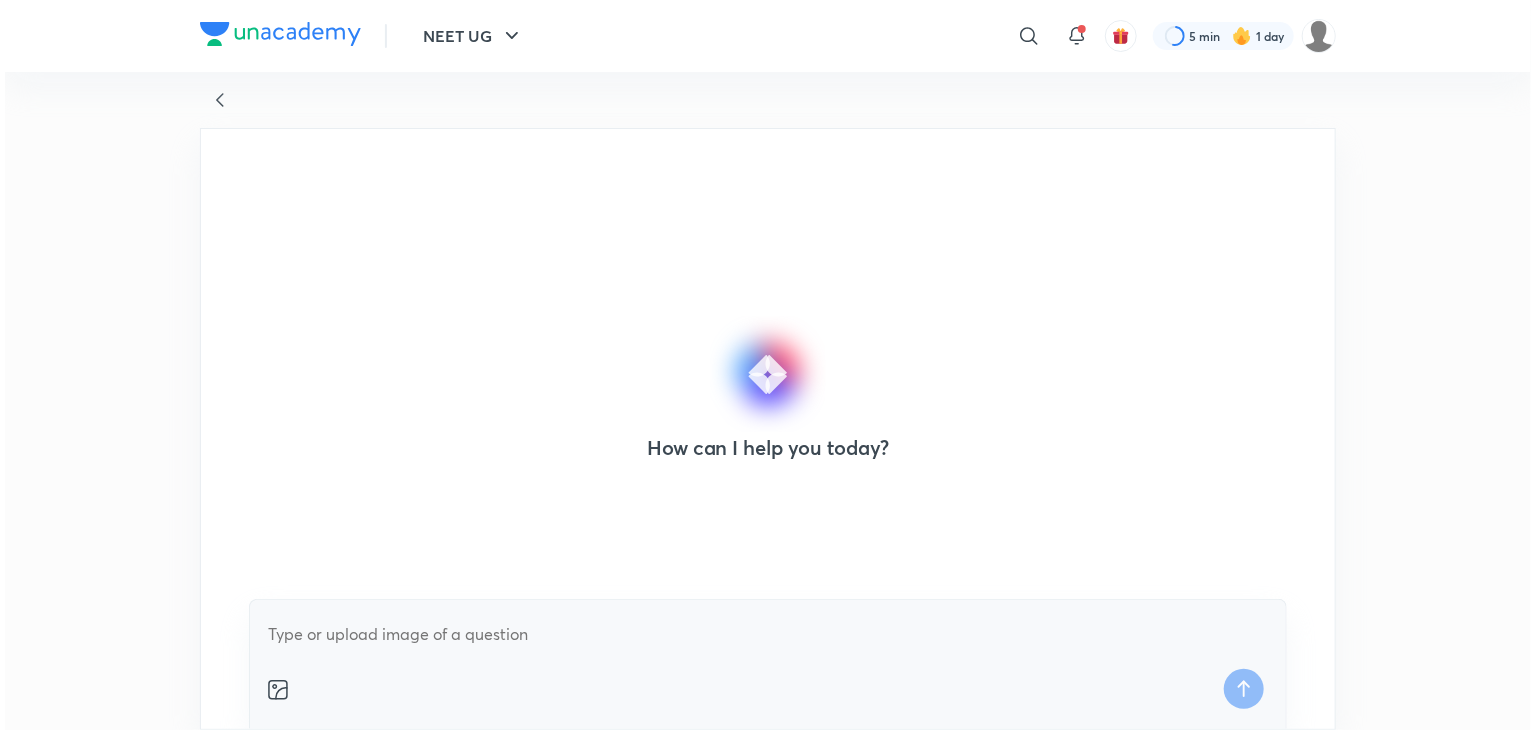 scroll, scrollTop: 0, scrollLeft: 0, axis: both 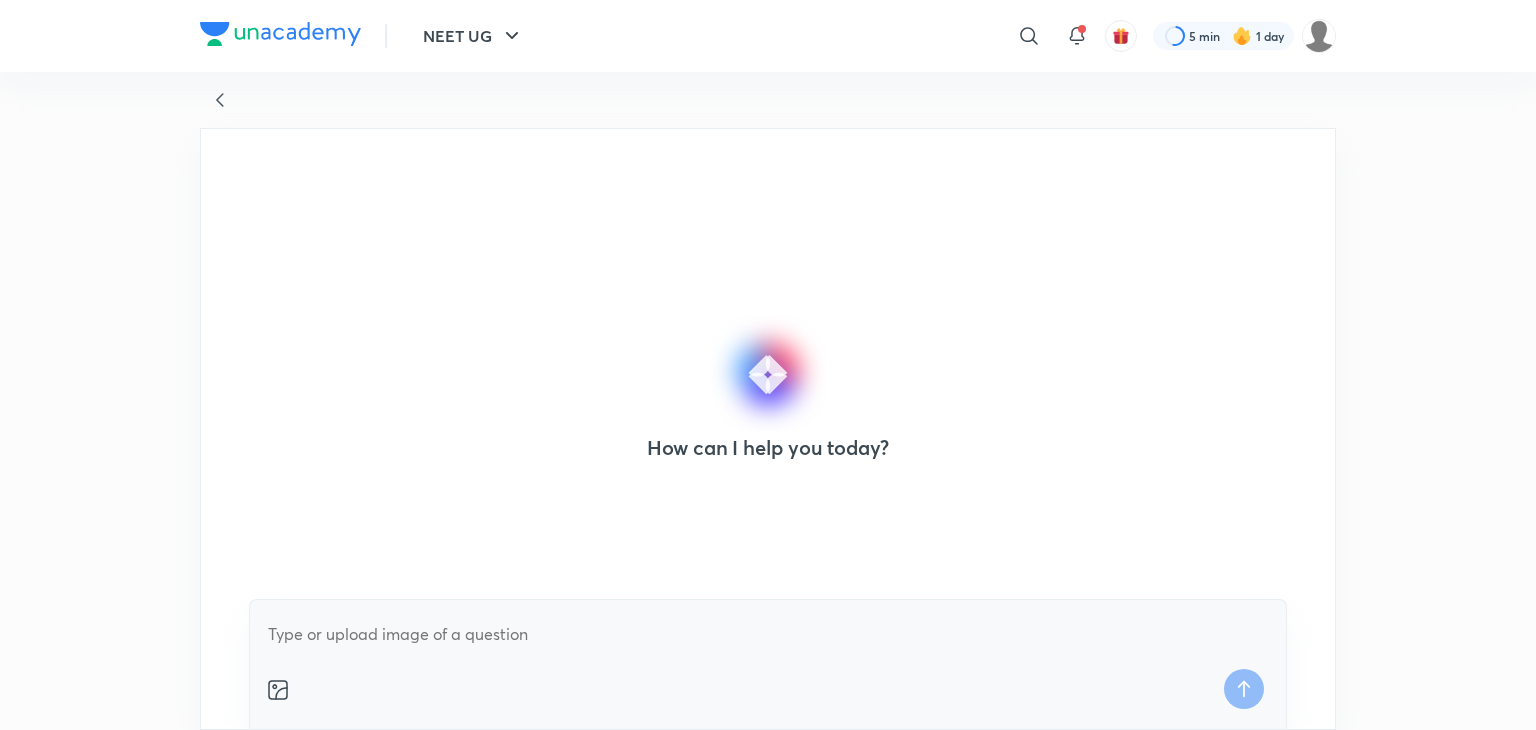 click at bounding box center (768, 634) 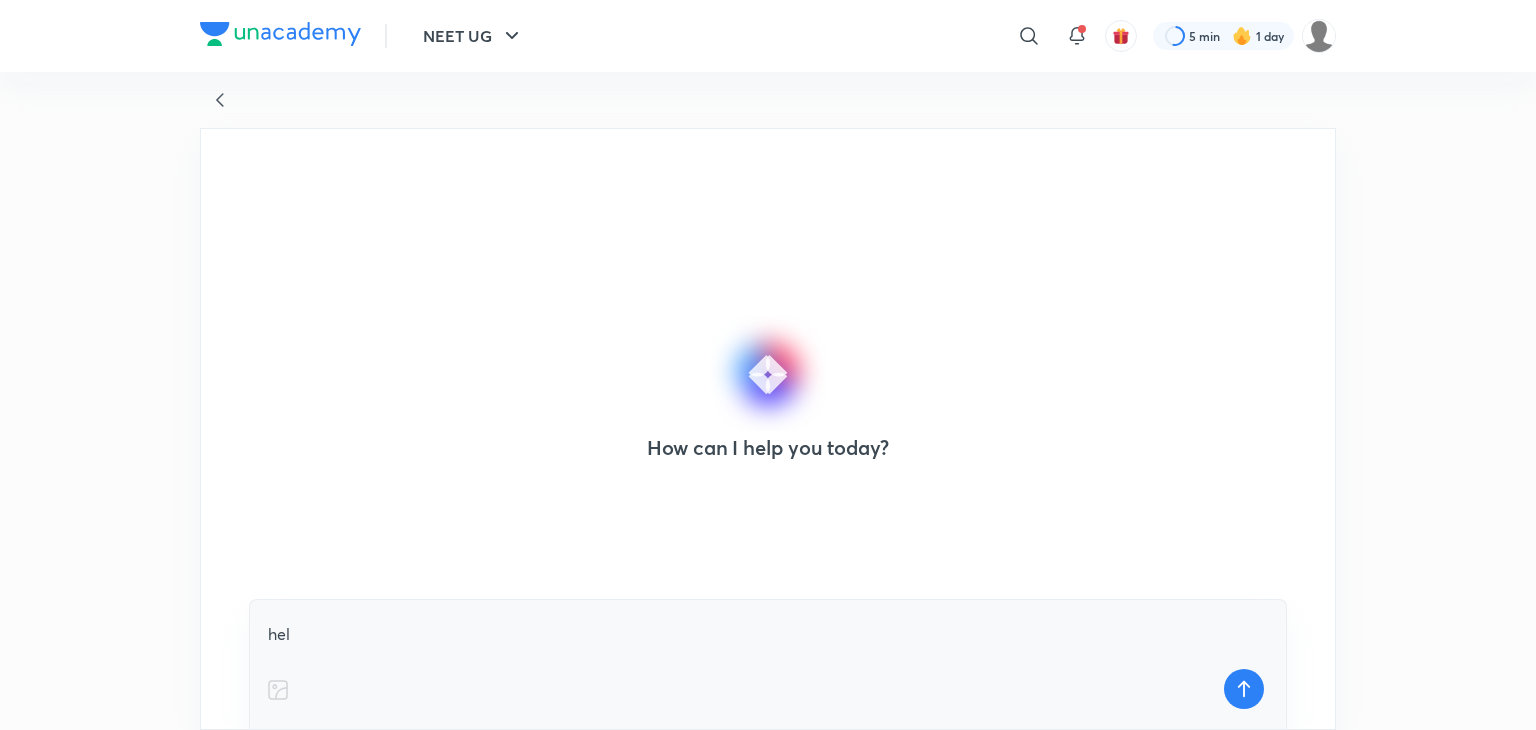 type on "helo" 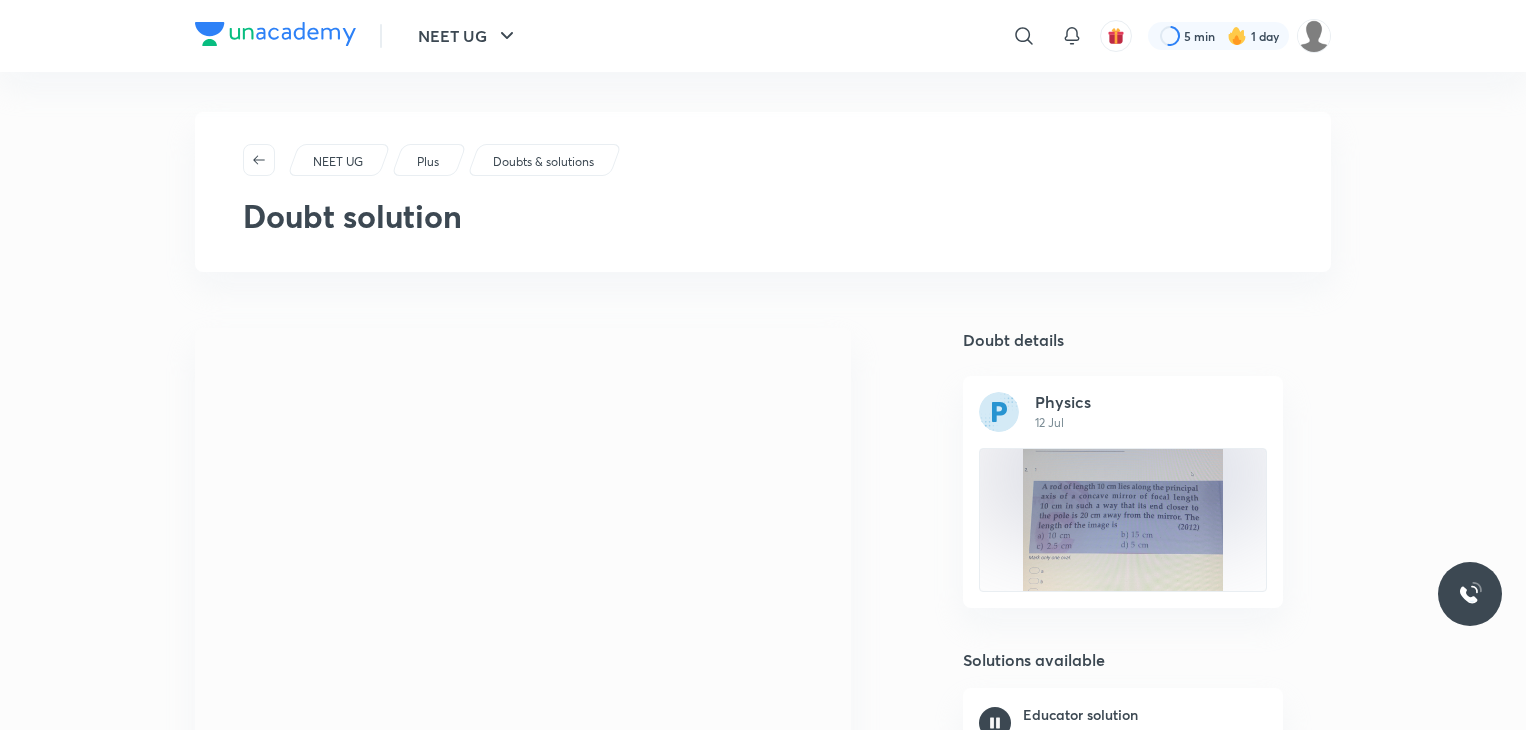 scroll, scrollTop: 182, scrollLeft: 0, axis: vertical 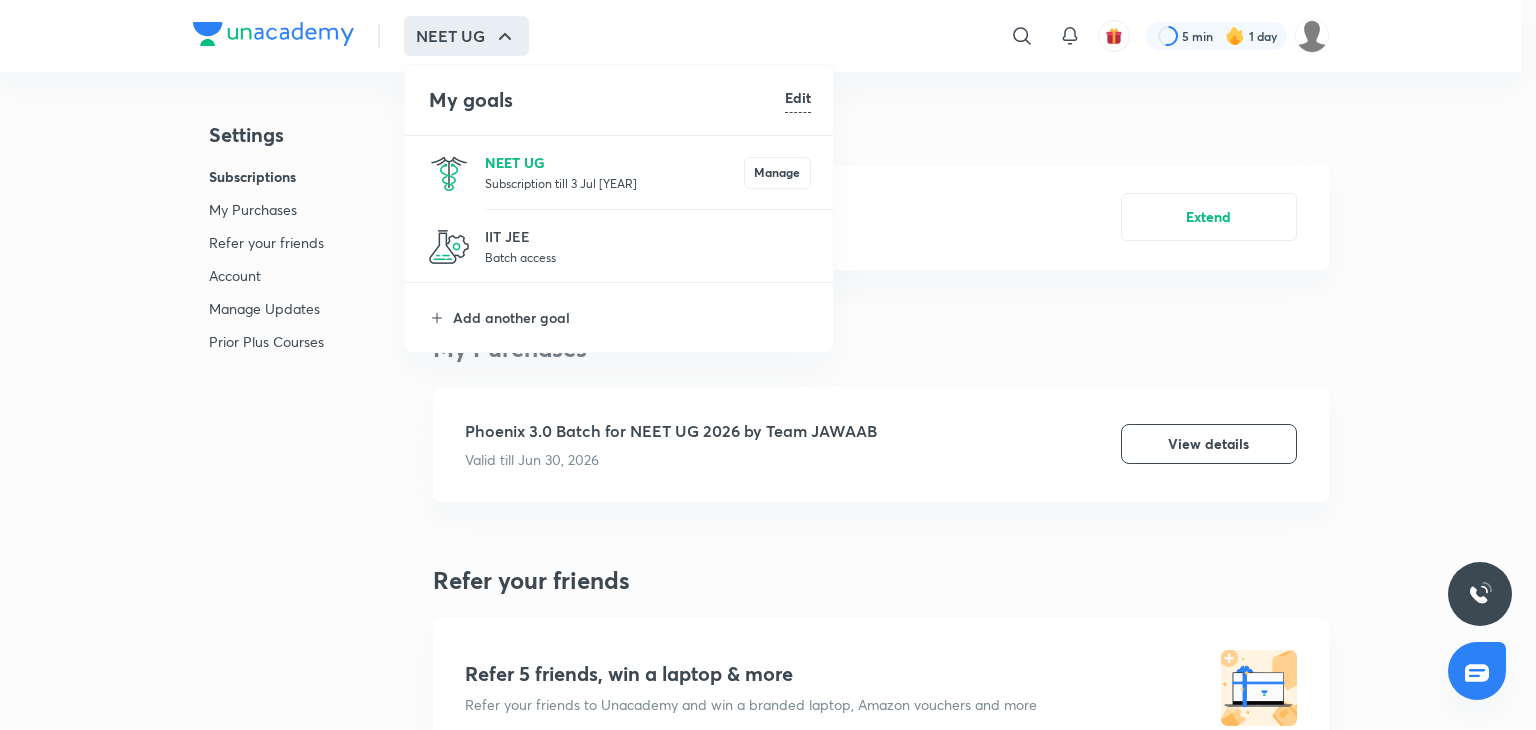 click on "NEET UG" at bounding box center (614, 162) 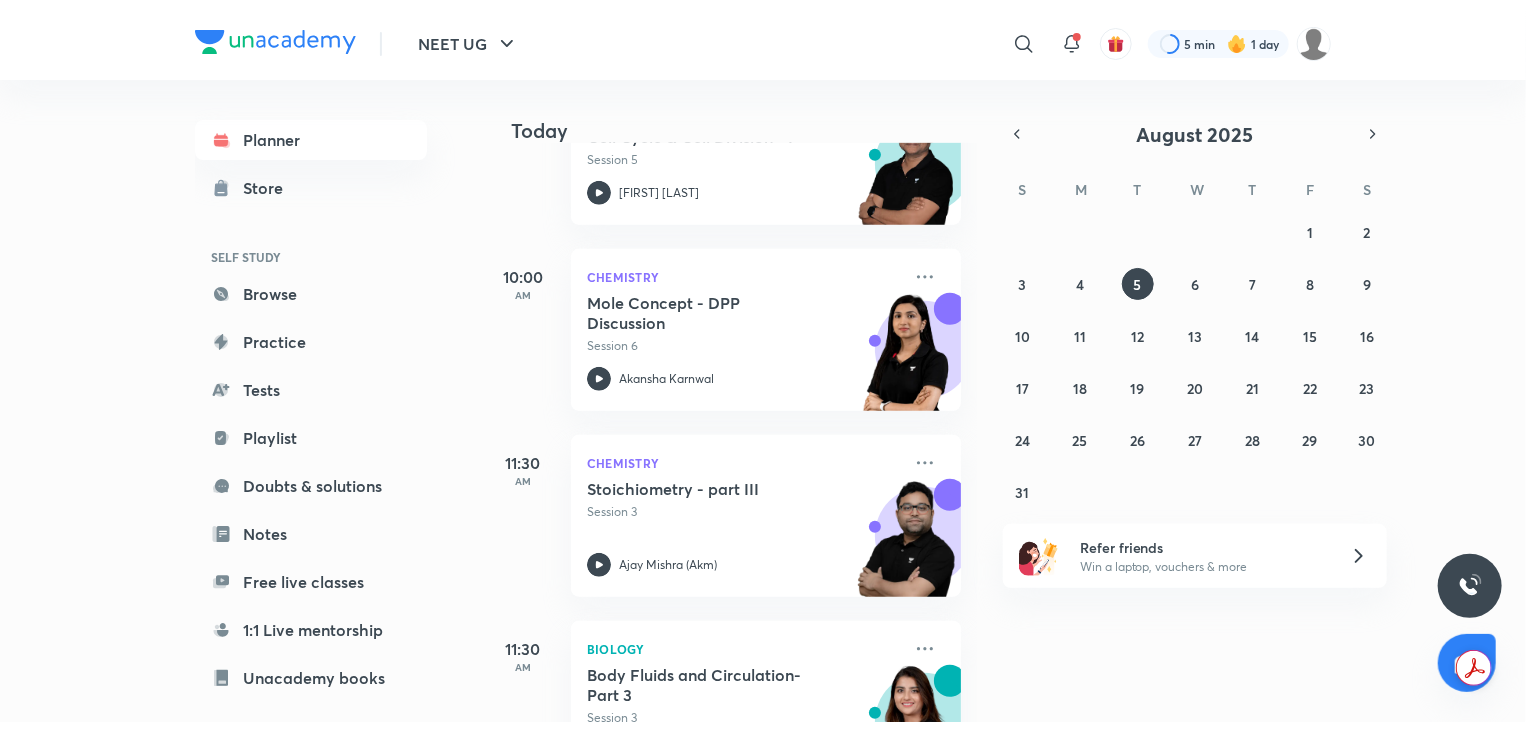 scroll, scrollTop: 0, scrollLeft: 0, axis: both 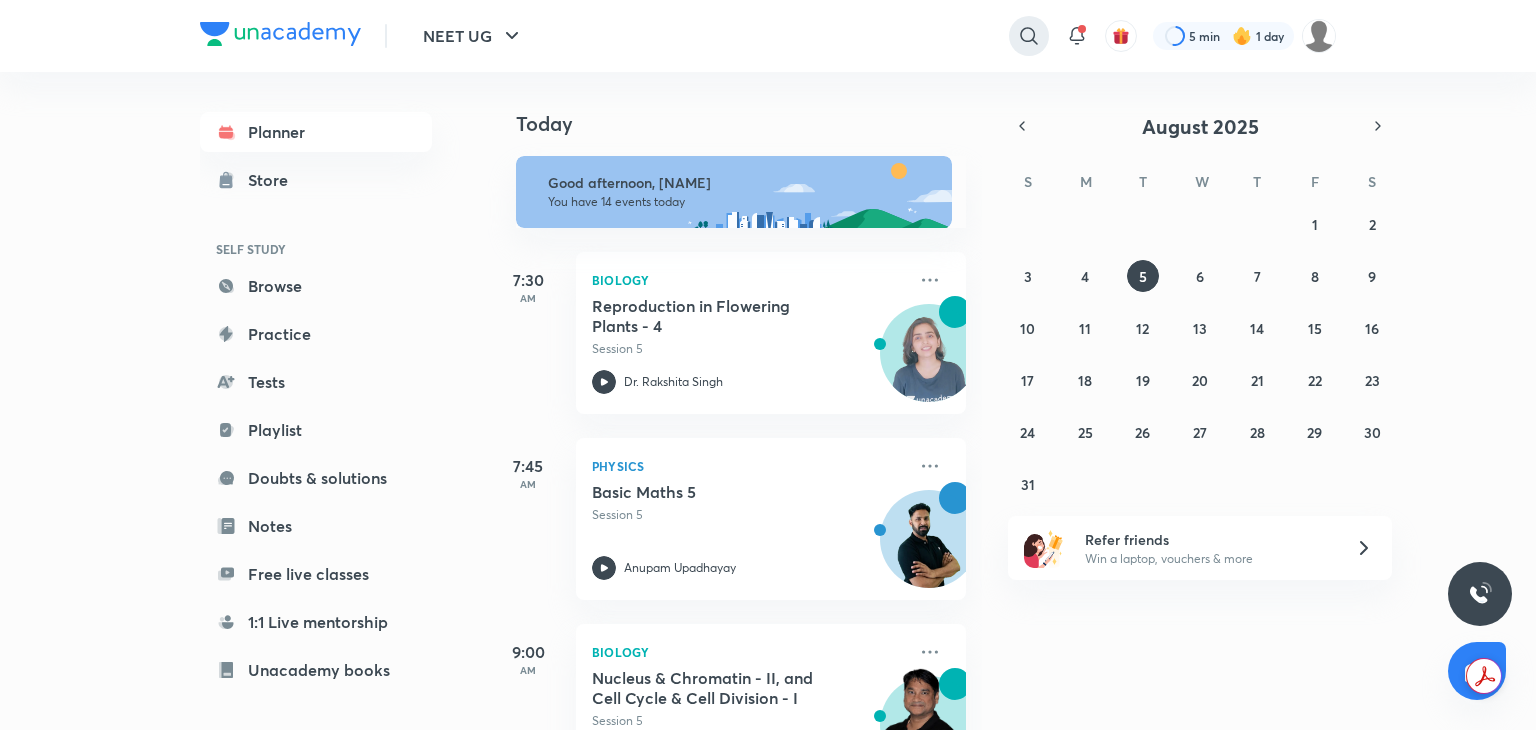 click 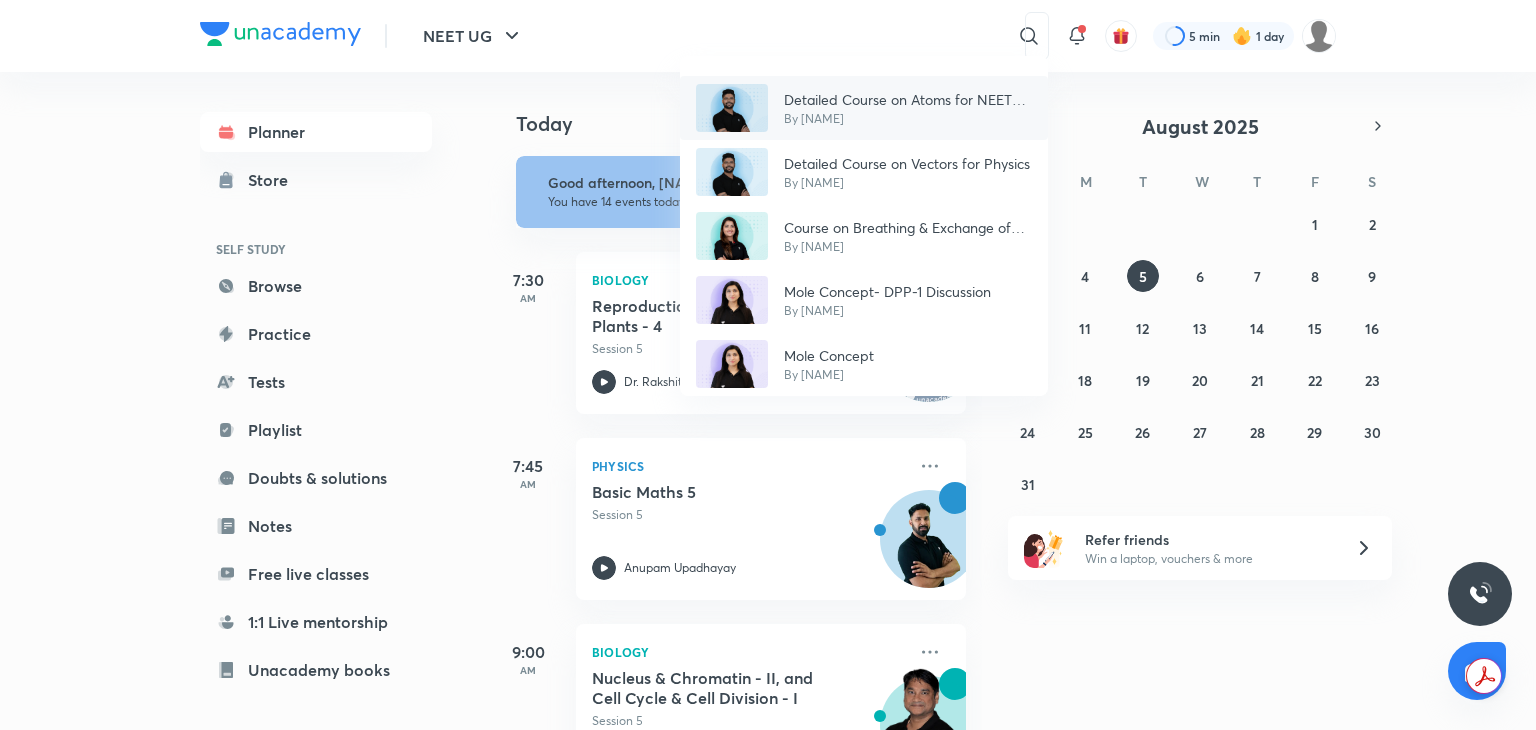 click on "Detailed Course on Atoms for NEET 2026" at bounding box center (908, 99) 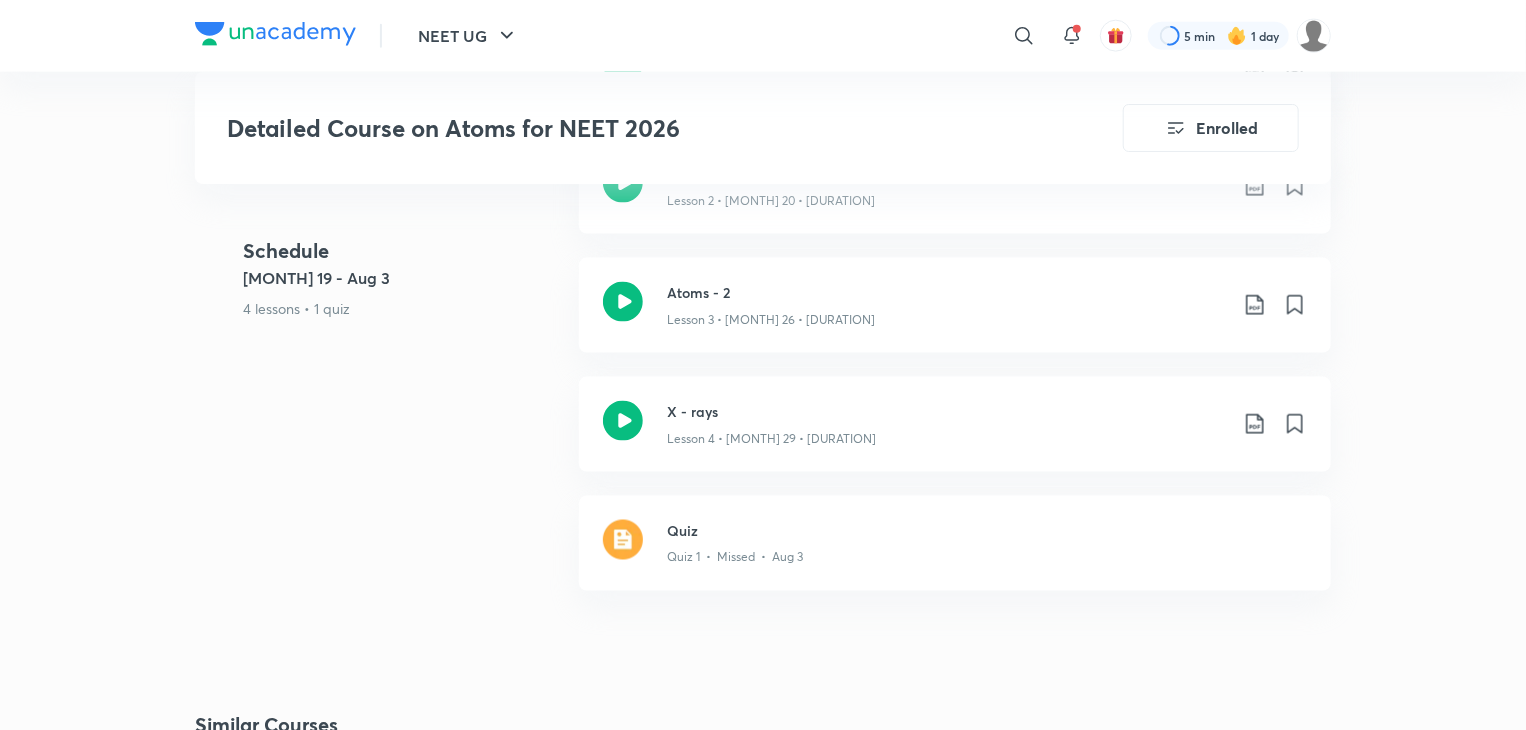 scroll, scrollTop: 1360, scrollLeft: 0, axis: vertical 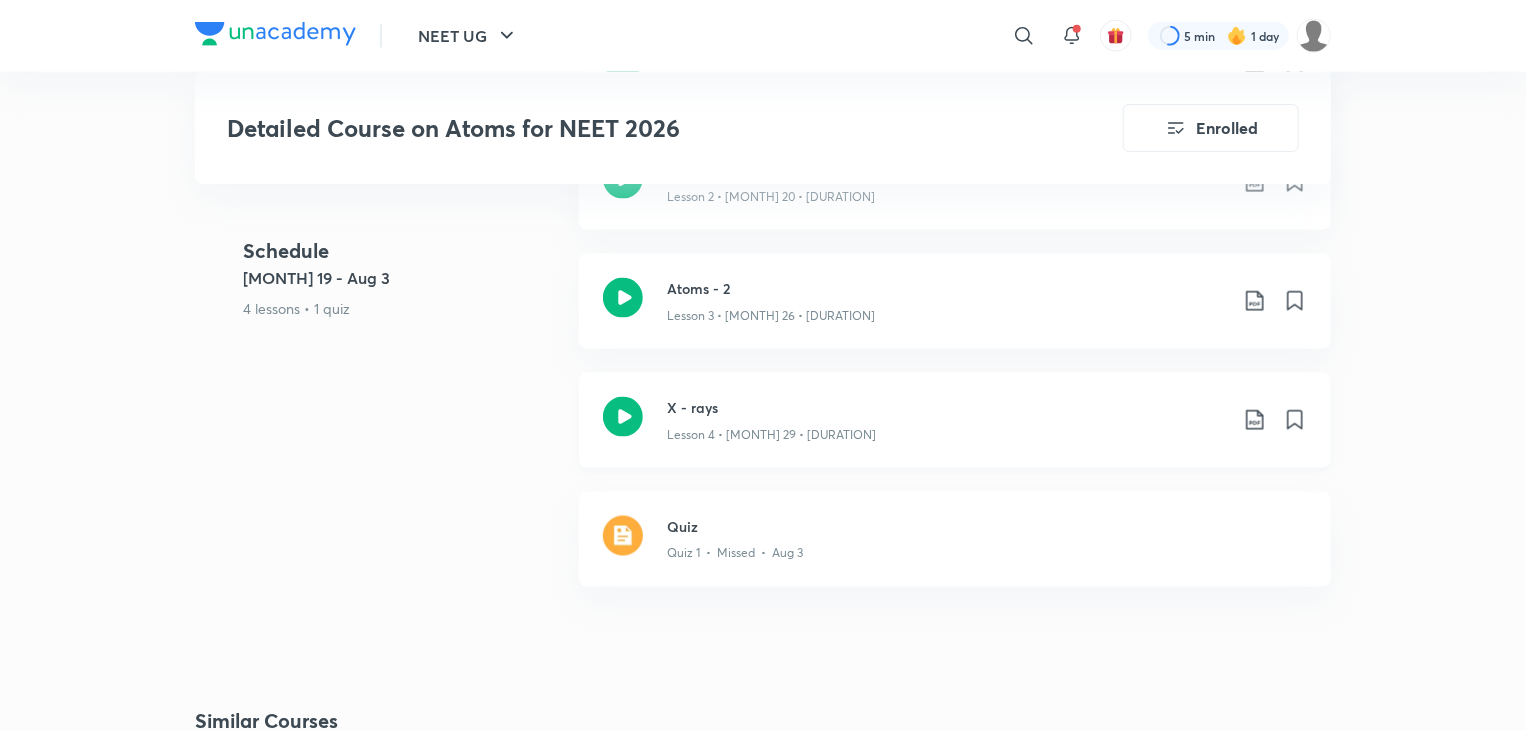 click 